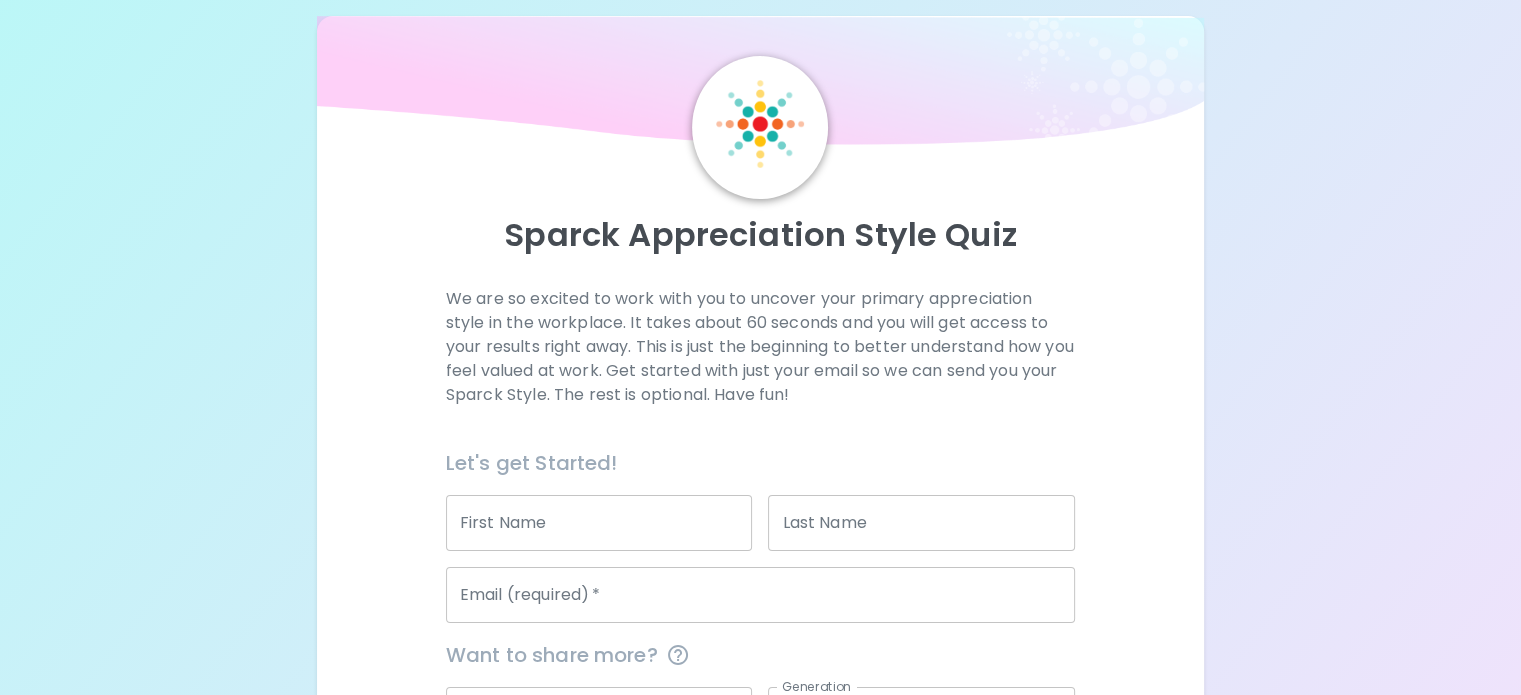 scroll, scrollTop: 200, scrollLeft: 0, axis: vertical 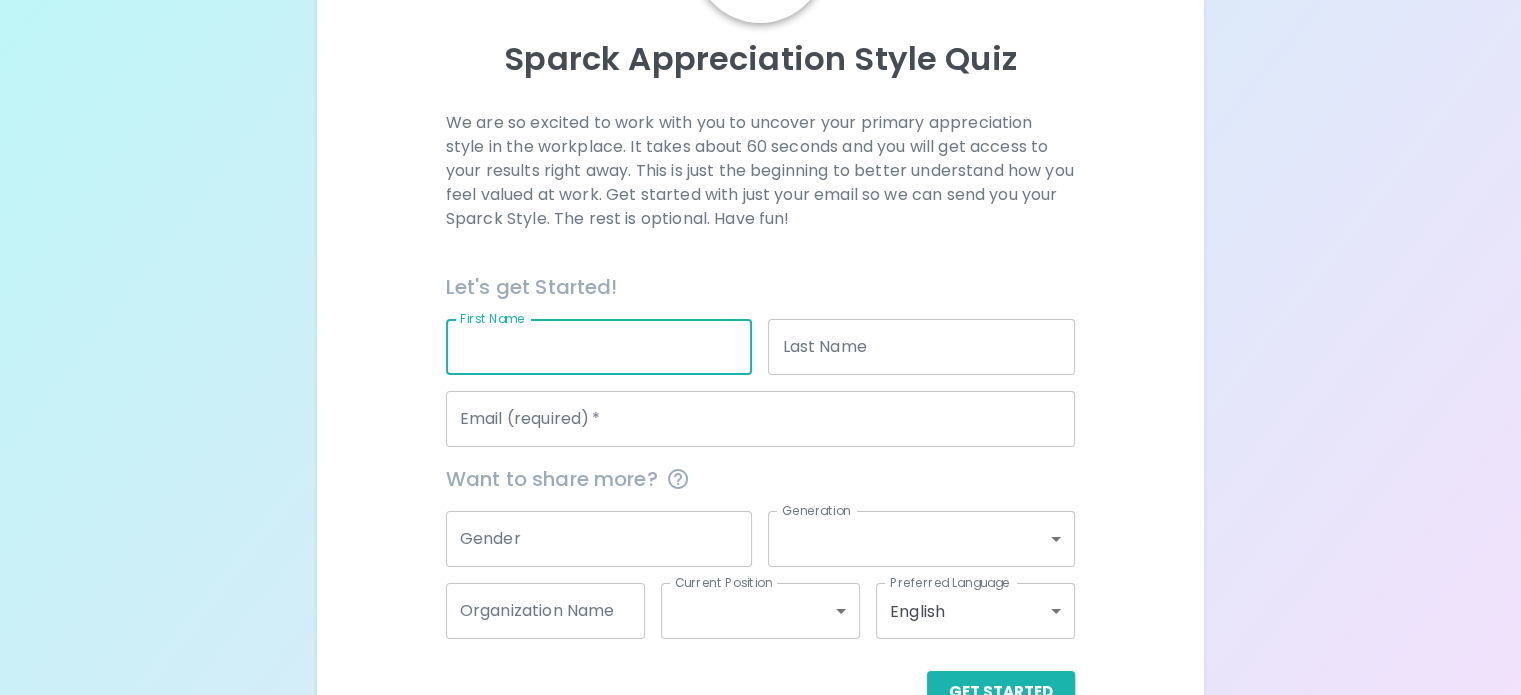 click on "First Name" at bounding box center (599, 347) 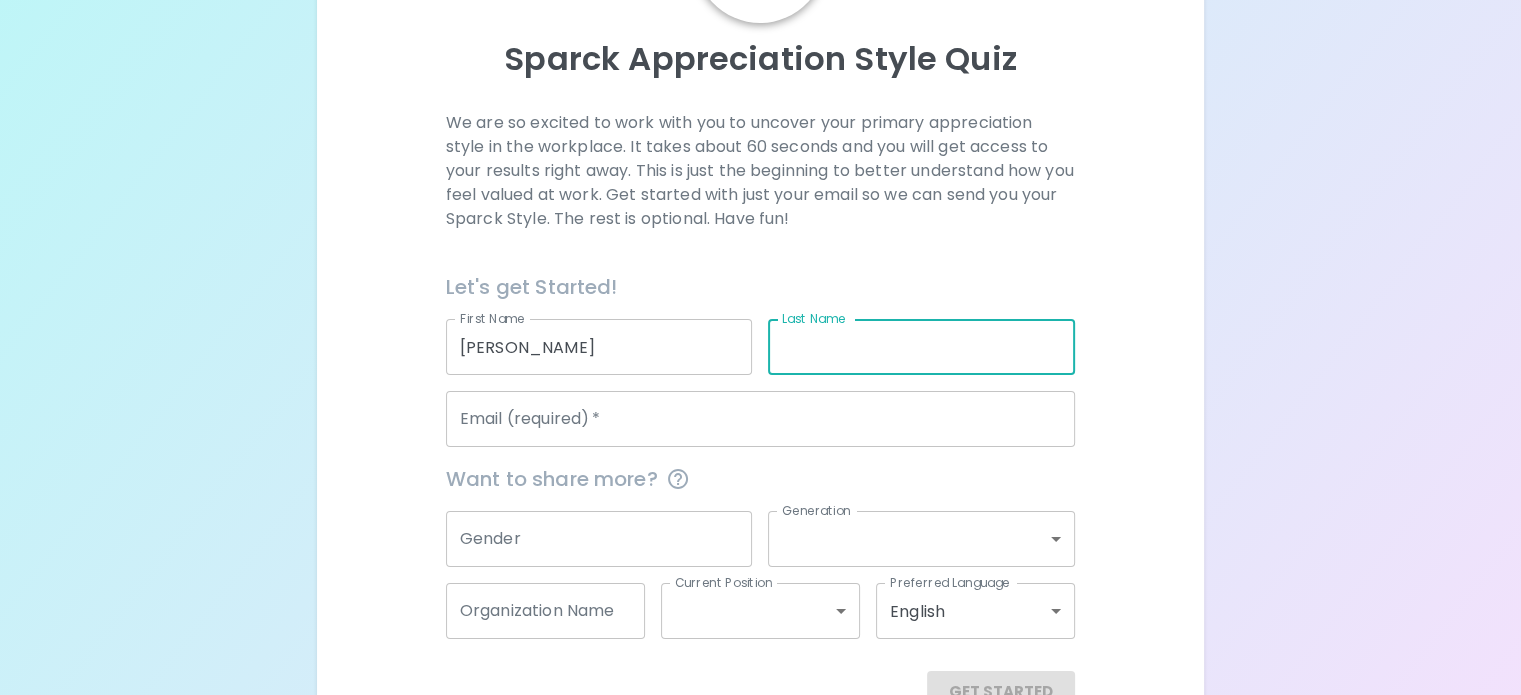 drag, startPoint x: 862, startPoint y: 383, endPoint x: 856, endPoint y: 396, distance: 14.3178215 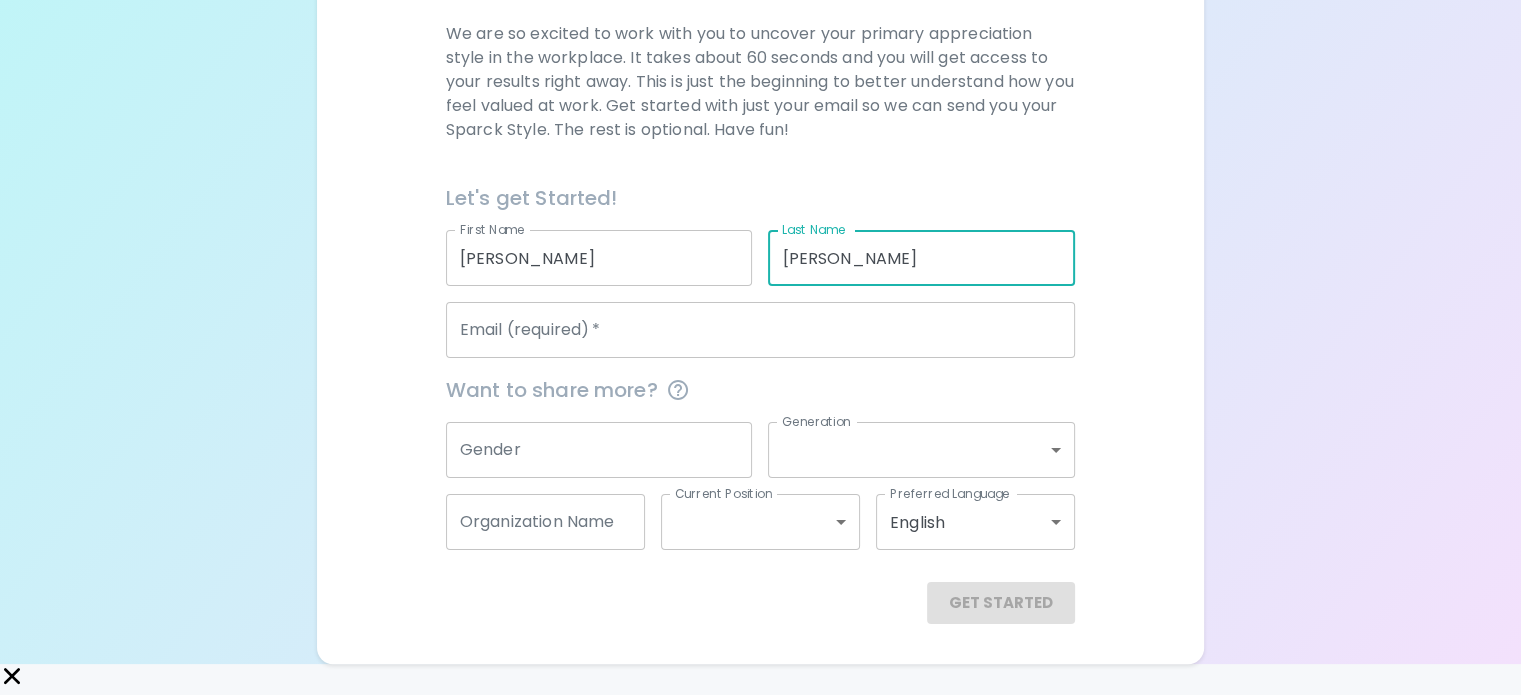scroll, scrollTop: 305, scrollLeft: 0, axis: vertical 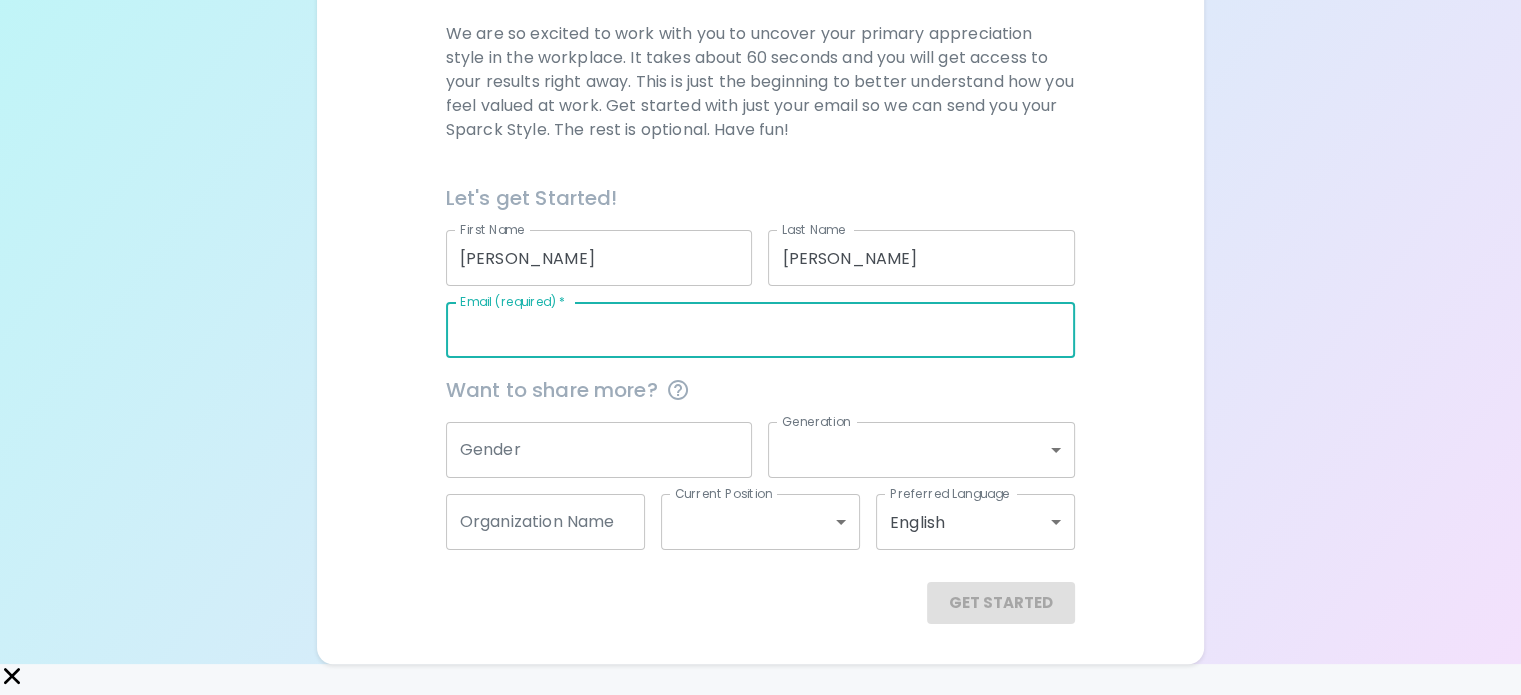 type on "[PERSON_NAME][EMAIL_ADDRESS][PERSON_NAME][DOMAIN_NAME]" 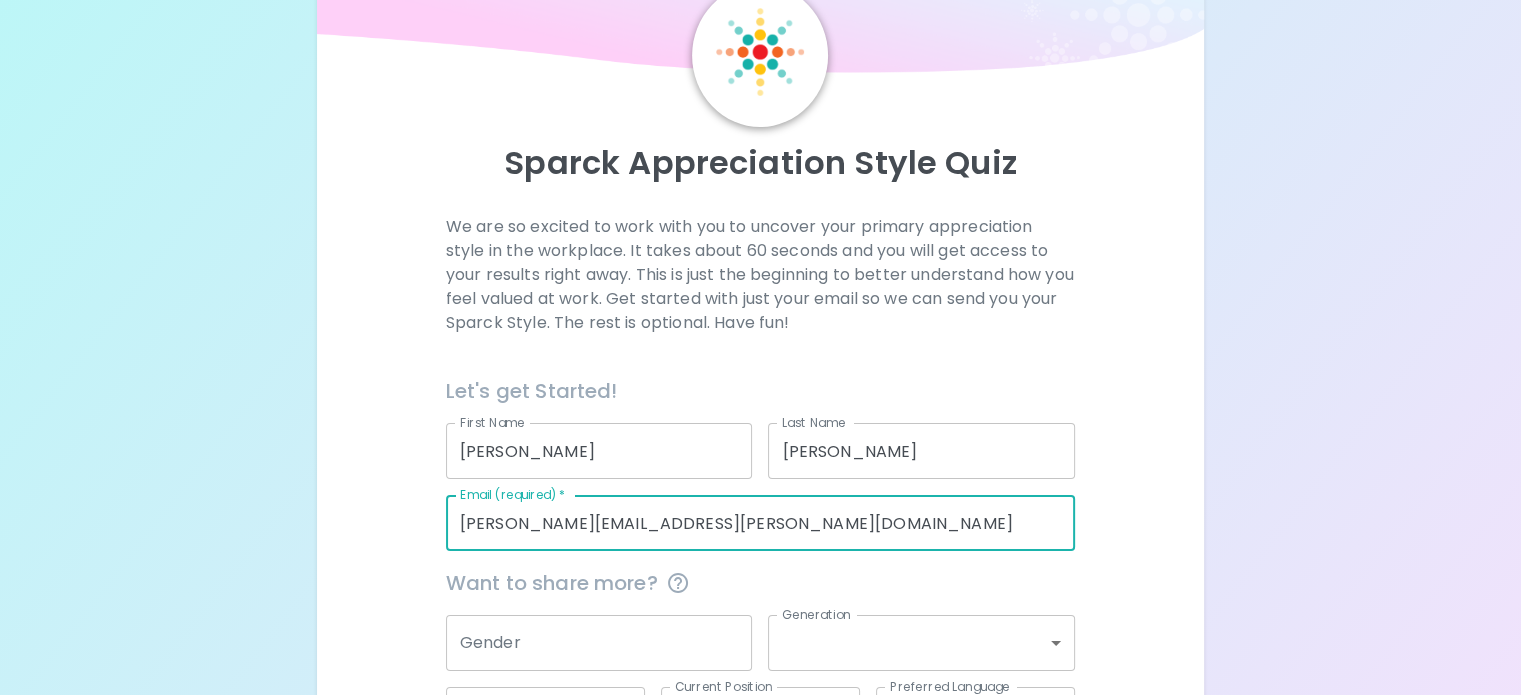 scroll, scrollTop: 305, scrollLeft: 0, axis: vertical 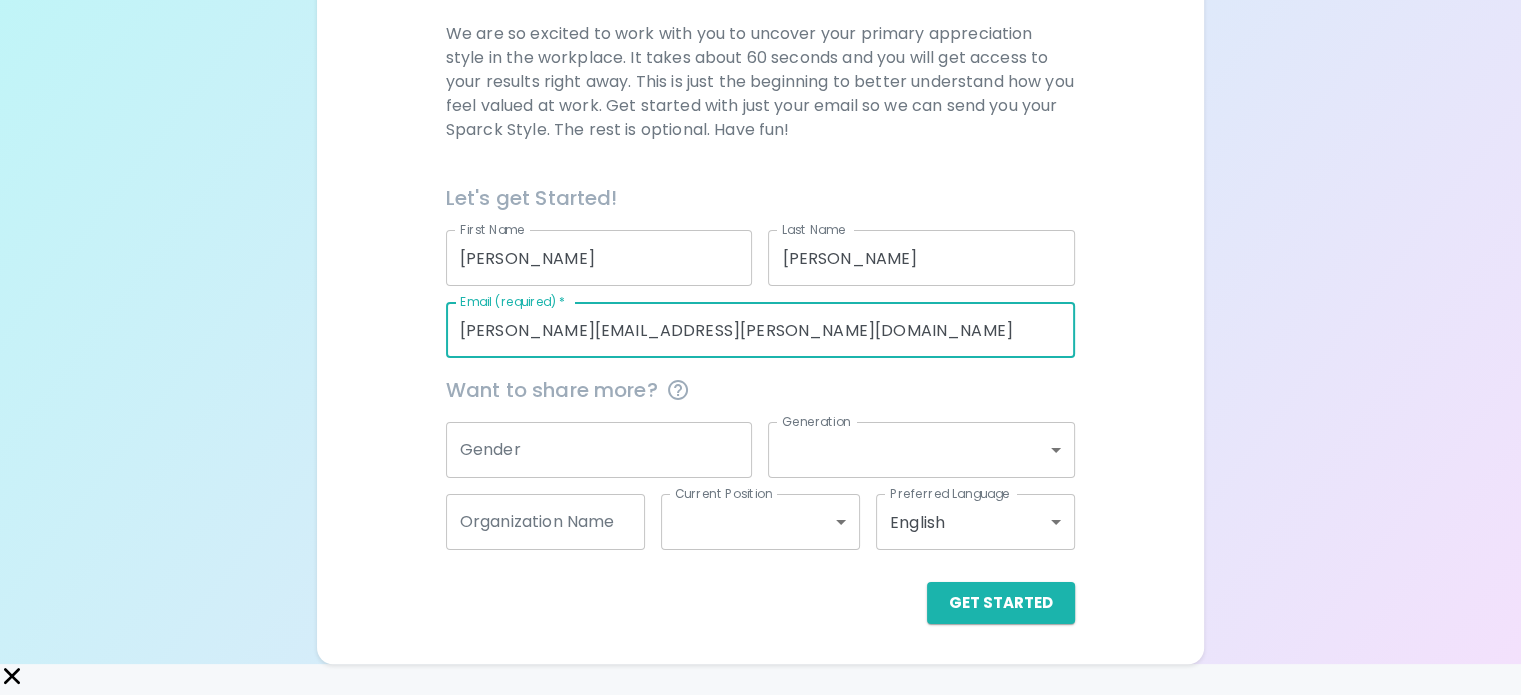 click on "Gender" at bounding box center (599, 450) 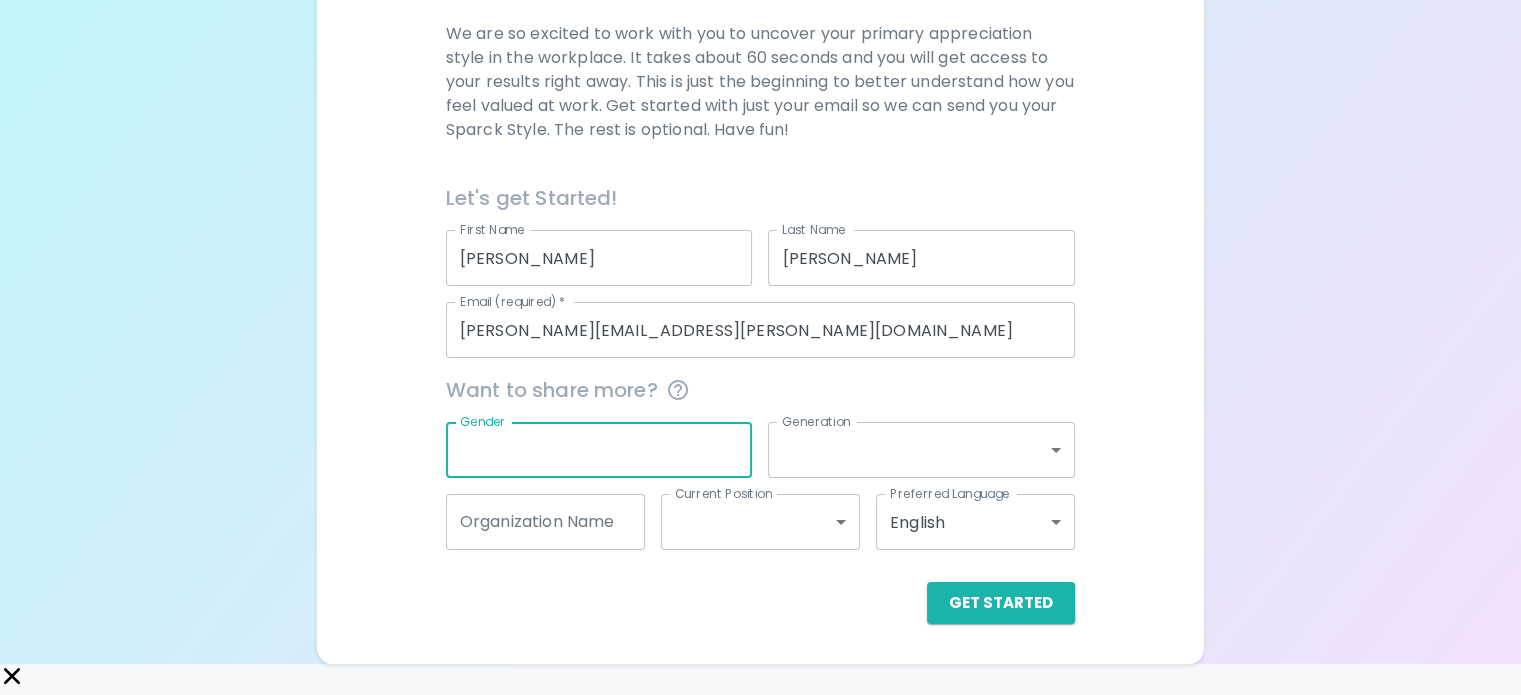 type on "[DEMOGRAPHIC_DATA]" 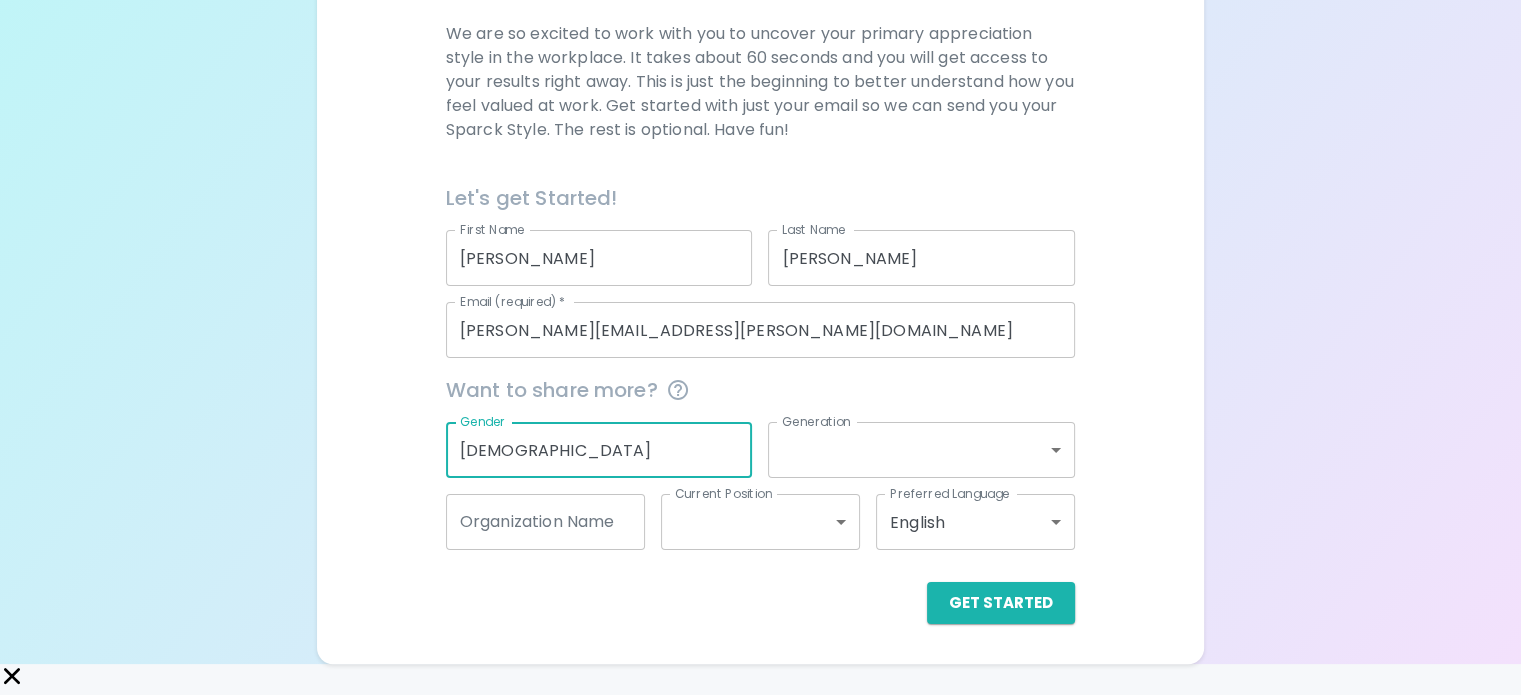 click on "Sparck Appreciation Style Quiz We are so excited to work with you to uncover your primary appreciation style in the workplace. It takes about 60 seconds and you will get access to your results right away. This is just the beginning to better understand how you feel valued at work. Get started with just your email so we can send you your Sparck Style. The rest is optional. Have fun! Let's get Started! First Name [PERSON_NAME] First Name Last Name [PERSON_NAME] Last Name Email (required)   * [PERSON_NAME][EMAIL_ADDRESS][PERSON_NAME][DOMAIN_NAME] Email (required)   * Want to share more? Gender [DEMOGRAPHIC_DATA] Gender Generation ​ Generation Organization Name Organization Name Current Position ​ Current Position Preferred Language English en Preferred Language Get Started   English Español" at bounding box center (760, 203) 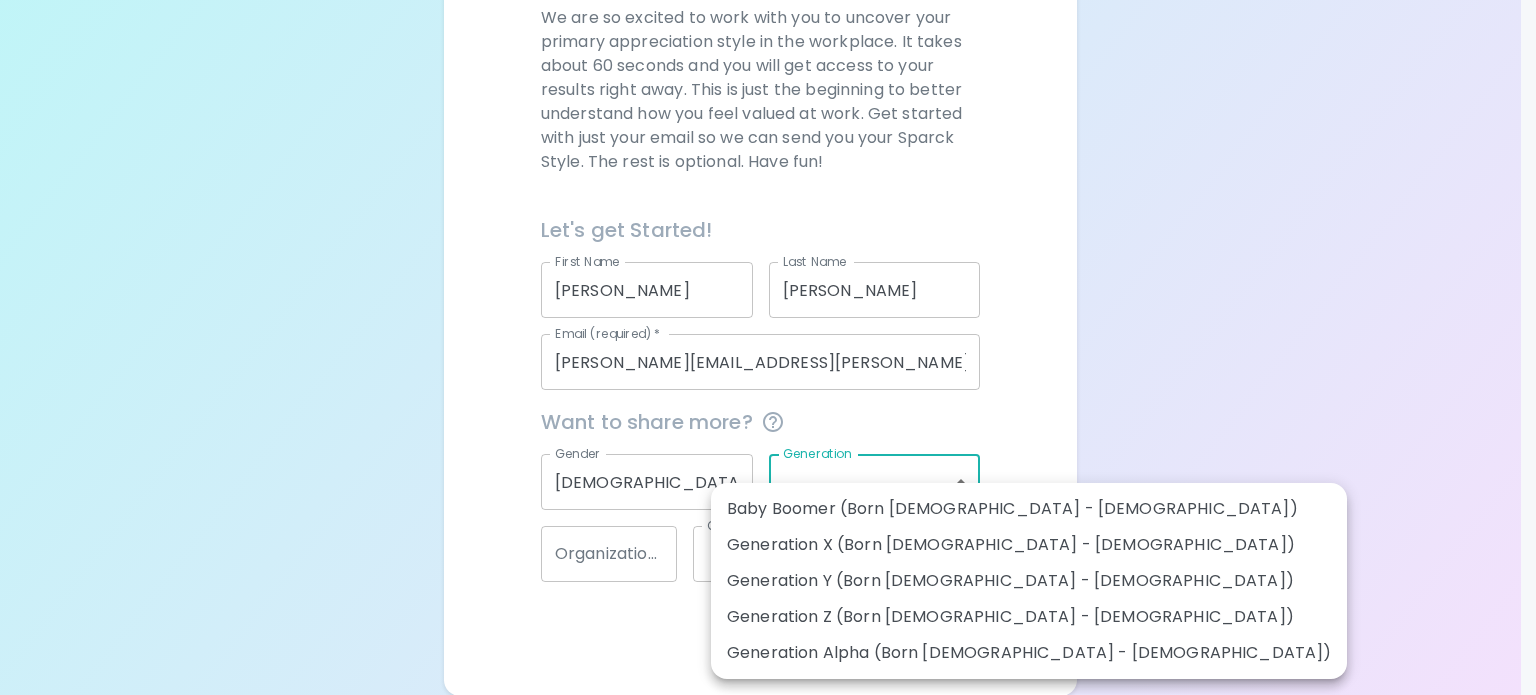 click on "Generation Z (Born [DEMOGRAPHIC_DATA] - [DEMOGRAPHIC_DATA])" at bounding box center [1029, 617] 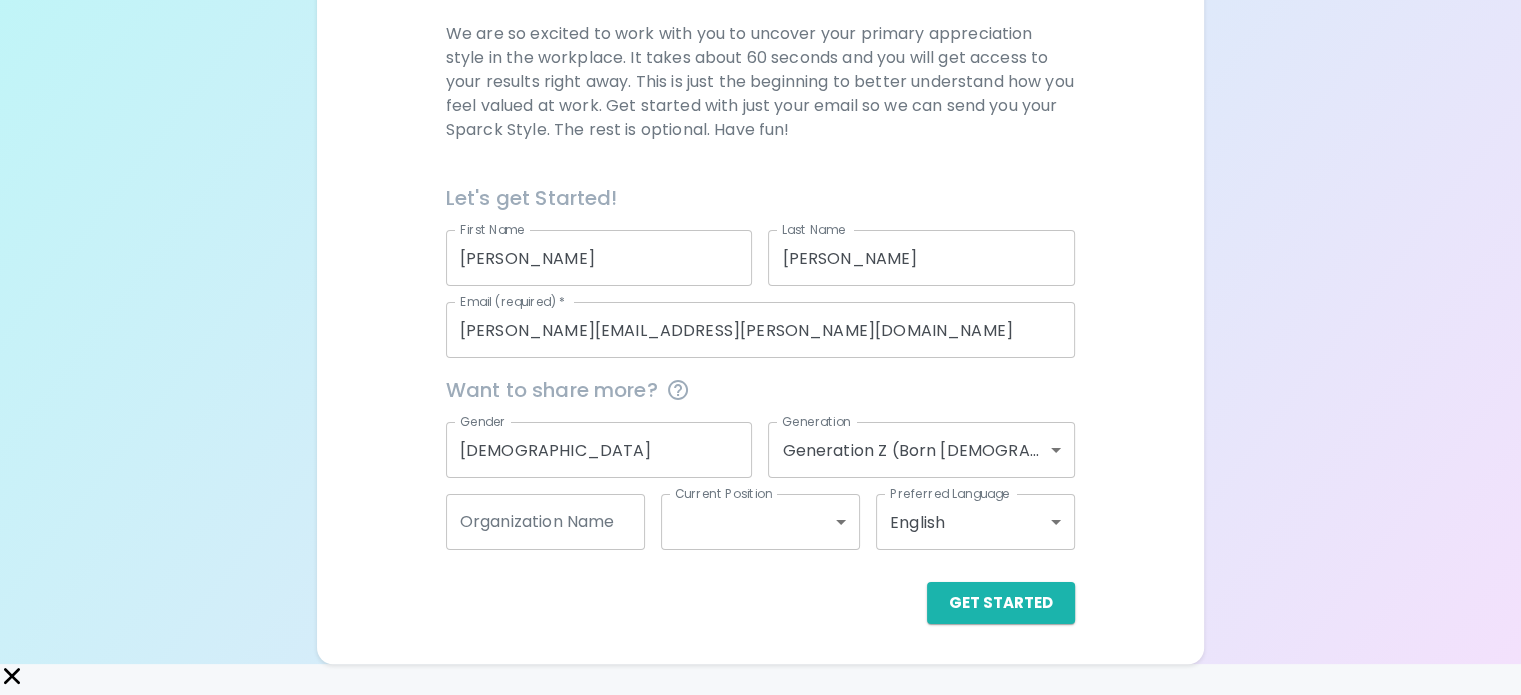 click on "We are so excited to work with you to uncover your primary appreciation style in the workplace. It takes about 60 seconds and you will get access to your results right away. This is just the beginning to better understand how you feel valued at work. Get started with just your email so we can send you your Sparck Style. The rest is optional. Have fun! Let's get Started! First Name [PERSON_NAME] First Name Last Name [PERSON_NAME] Last Name Email (required)   * [PERSON_NAME][EMAIL_ADDRESS][PERSON_NAME][DOMAIN_NAME] Email (required)   * Want to share more? Gender [DEMOGRAPHIC_DATA] Gender Generation Generation Z (Born [DEMOGRAPHIC_DATA] - [DEMOGRAPHIC_DATA]) generation_z Generation Organization Name Organization Name Current Position ​ Current Position Preferred Language English en Preferred Language Get Started" at bounding box center [760, 323] 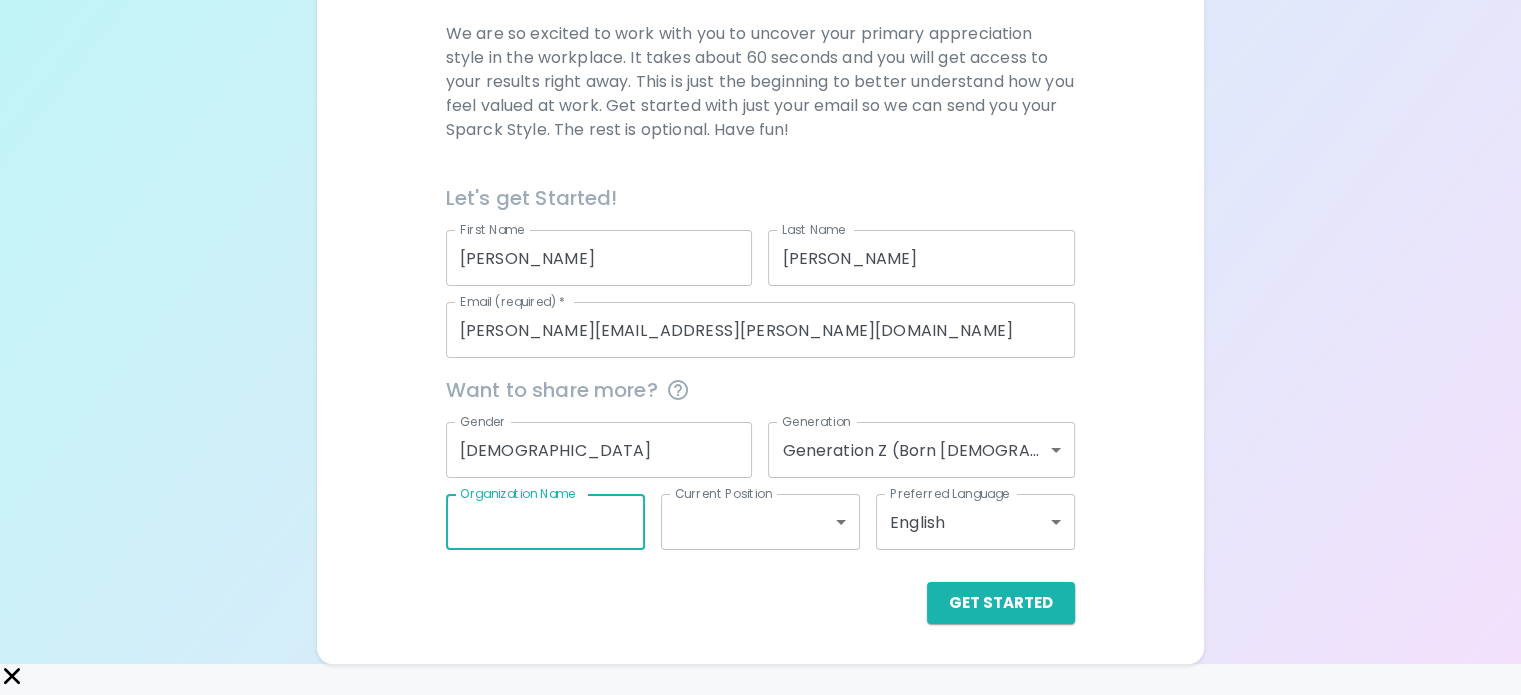 click on "Organization Name" at bounding box center [545, 522] 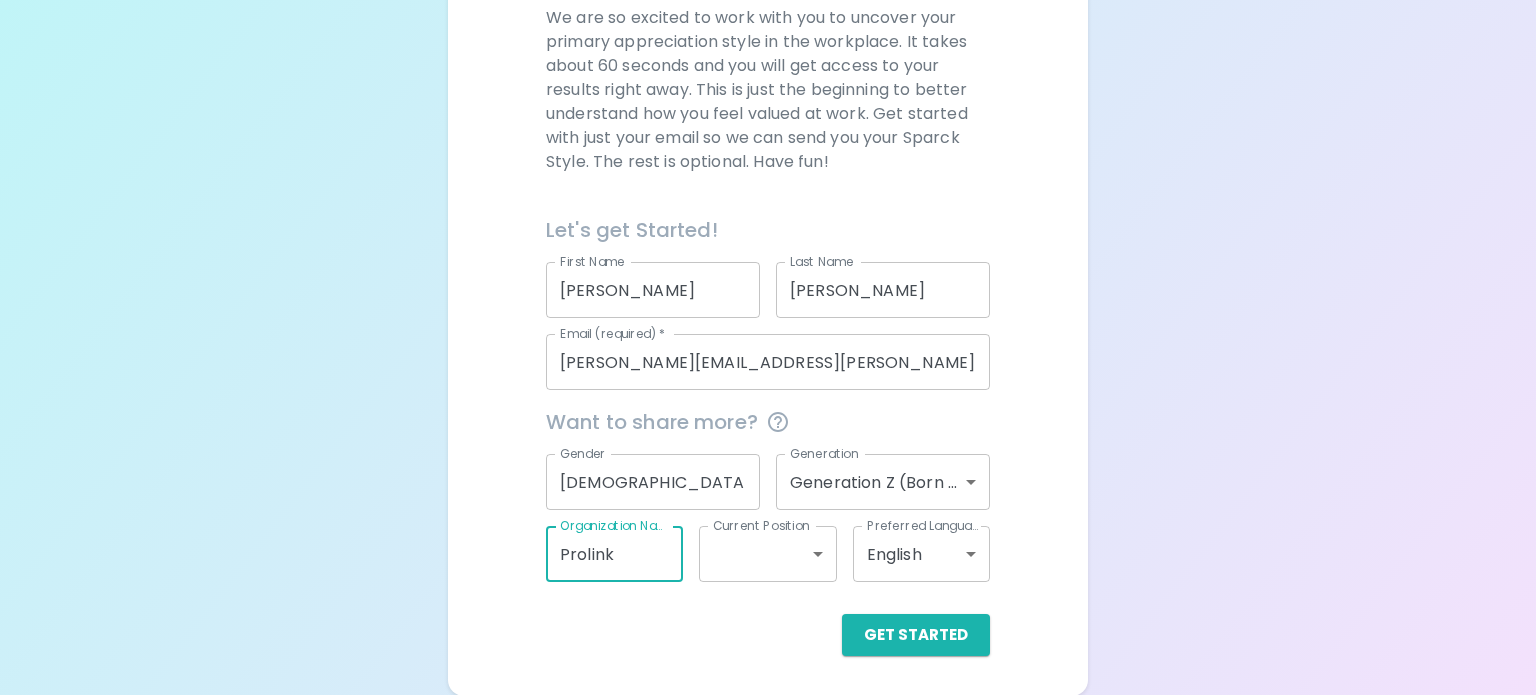 click on "Sparck Appreciation Style Quiz We are so excited to work with you to uncover your primary appreciation style in the workplace. It takes about 60 seconds and you will get access to your results right away. This is just the beginning to better understand how you feel valued at work. Get started with just your email so we can send you your Sparck Style. The rest is optional. Have fun! Let's get Started! First Name [PERSON_NAME] First Name Last Name [PERSON_NAME] Last Name Email (required)   * [PERSON_NAME][EMAIL_ADDRESS][PERSON_NAME][DOMAIN_NAME] Email (required)   * Want to share more? Gender [DEMOGRAPHIC_DATA] Gender Generation Generation Z (Born [DEMOGRAPHIC_DATA] - [DEMOGRAPHIC_DATA]) generation_z Generation Organization Name Prolink Organization Name Current Position ​ Current Position Preferred Language English en Preferred Language Get Started   English Español" at bounding box center (768, 211) 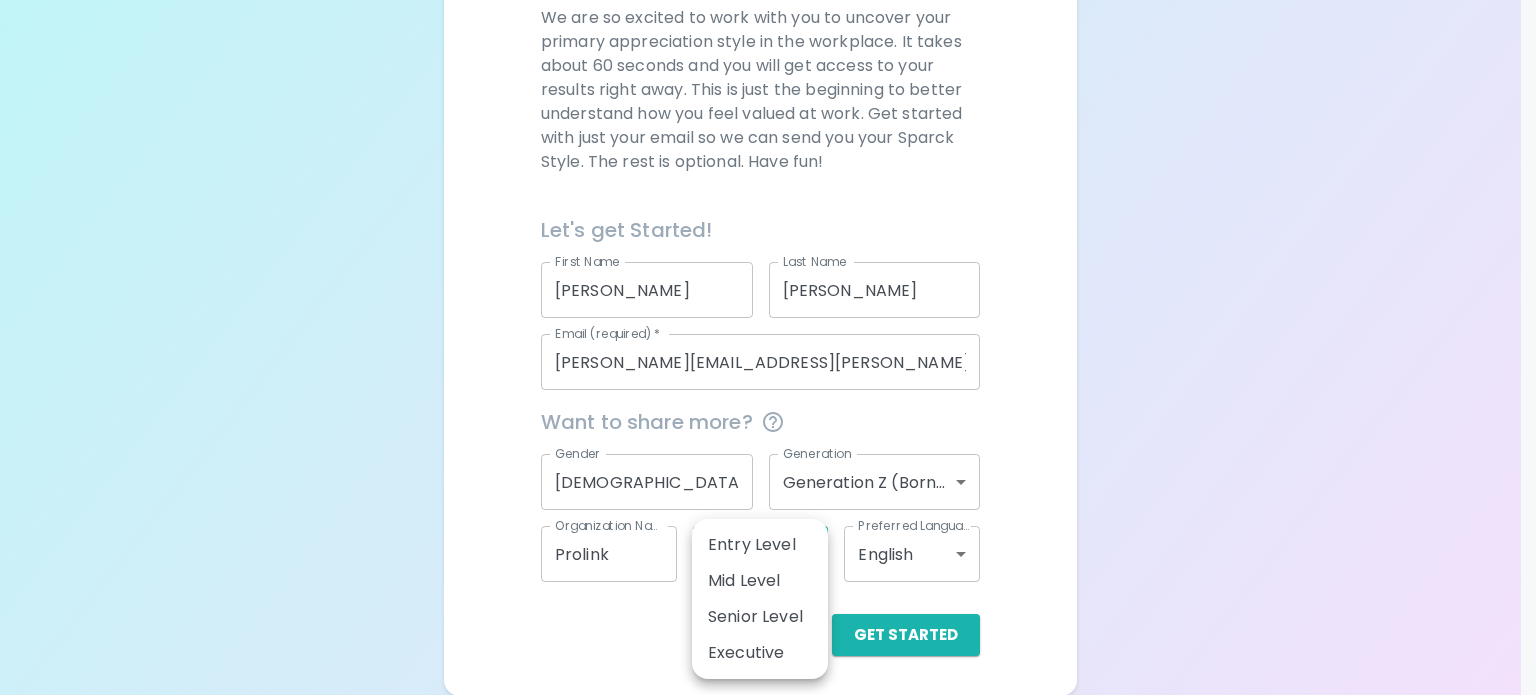 click on "Entry Level" at bounding box center [760, 545] 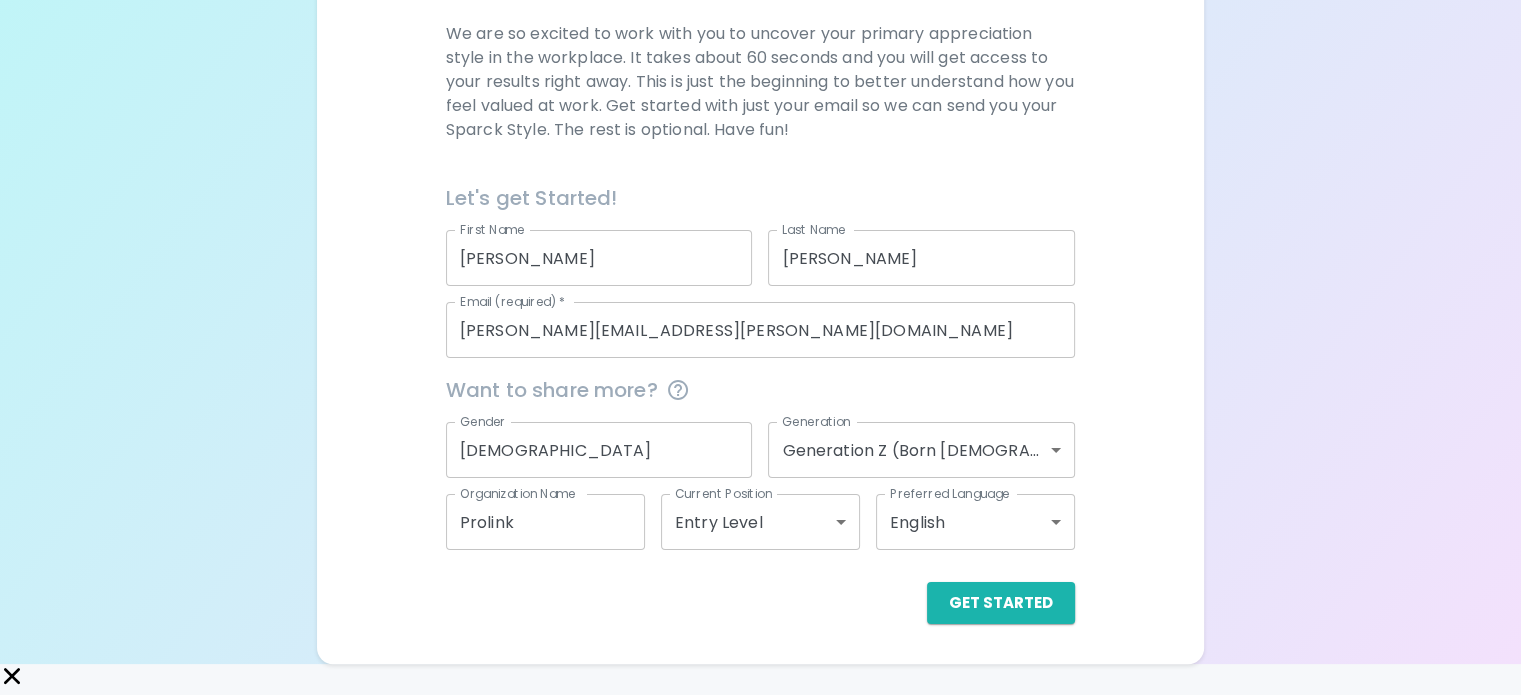 click on "Get Started" at bounding box center (760, 603) 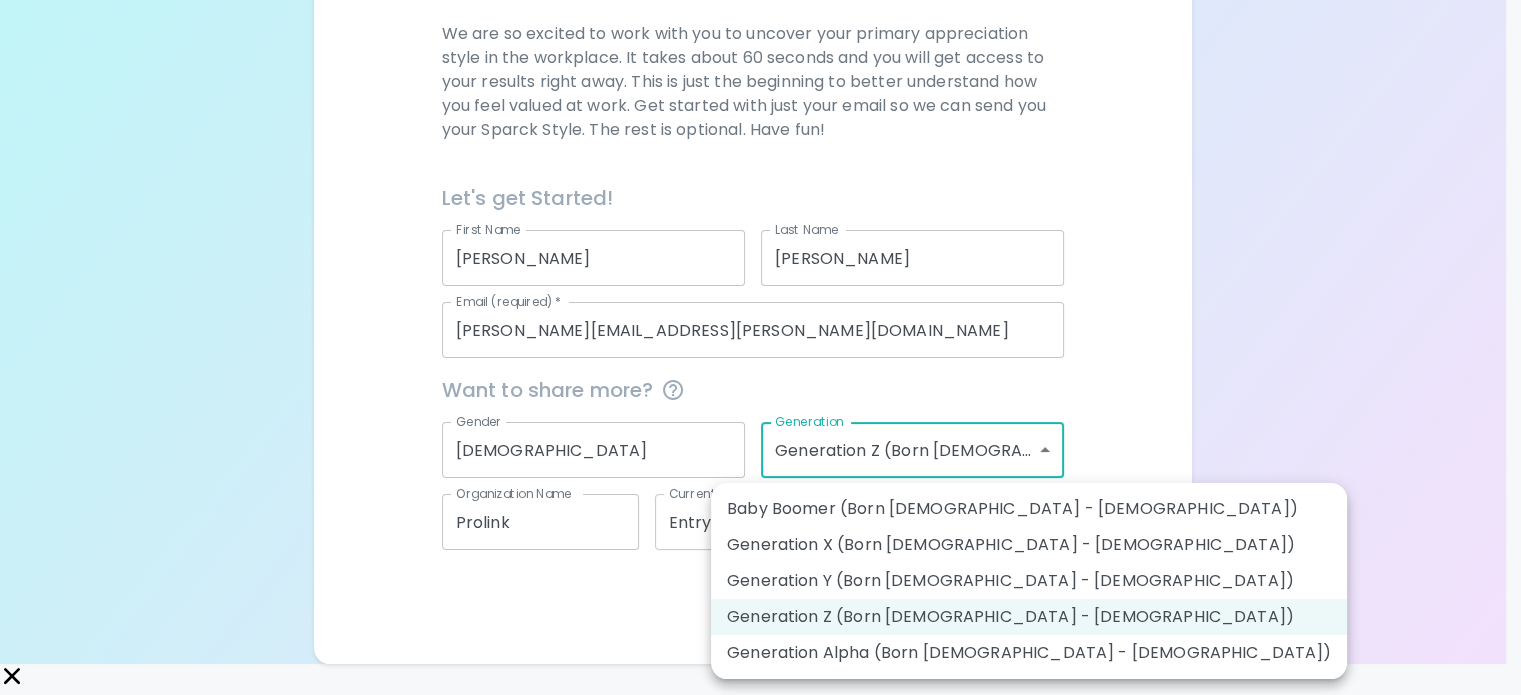 click on "Sparck Appreciation Style Quiz We are so excited to work with you to uncover your primary appreciation style in the workplace. It takes about 60 seconds and you will get access to your results right away. This is just the beginning to better understand how you feel valued at work. Get started with just your email so we can send you your Sparck Style. The rest is optional. Have fun! Let's get Started! First Name [PERSON_NAME] First Name Last Name [PERSON_NAME] Last Name Email (required)   * [PERSON_NAME][EMAIL_ADDRESS][PERSON_NAME][DOMAIN_NAME] Email (required)   * Want to share more? Gender [DEMOGRAPHIC_DATA] Gender Generation Generation Z (Born [DEMOGRAPHIC_DATA] - [DEMOGRAPHIC_DATA]) generation_z Generation Organization Name Prolink Organization Name Current Position Entry Level entry_level Current Position Preferred Language English en Preferred Language Get Started   English Español Baby Boomer (Born [DEMOGRAPHIC_DATA] - [DEMOGRAPHIC_DATA]) Generation X (Born [DEMOGRAPHIC_DATA] - [DEMOGRAPHIC_DATA]) Generation Y (Born [DEMOGRAPHIC_DATA] - [DEMOGRAPHIC_DATA]) Generation Z (Born [DEMOGRAPHIC_DATA] - [DEMOGRAPHIC_DATA]) Generation Alpha (Born [DEMOGRAPHIC_DATA] - [DEMOGRAPHIC_DATA])" at bounding box center [760, 203] 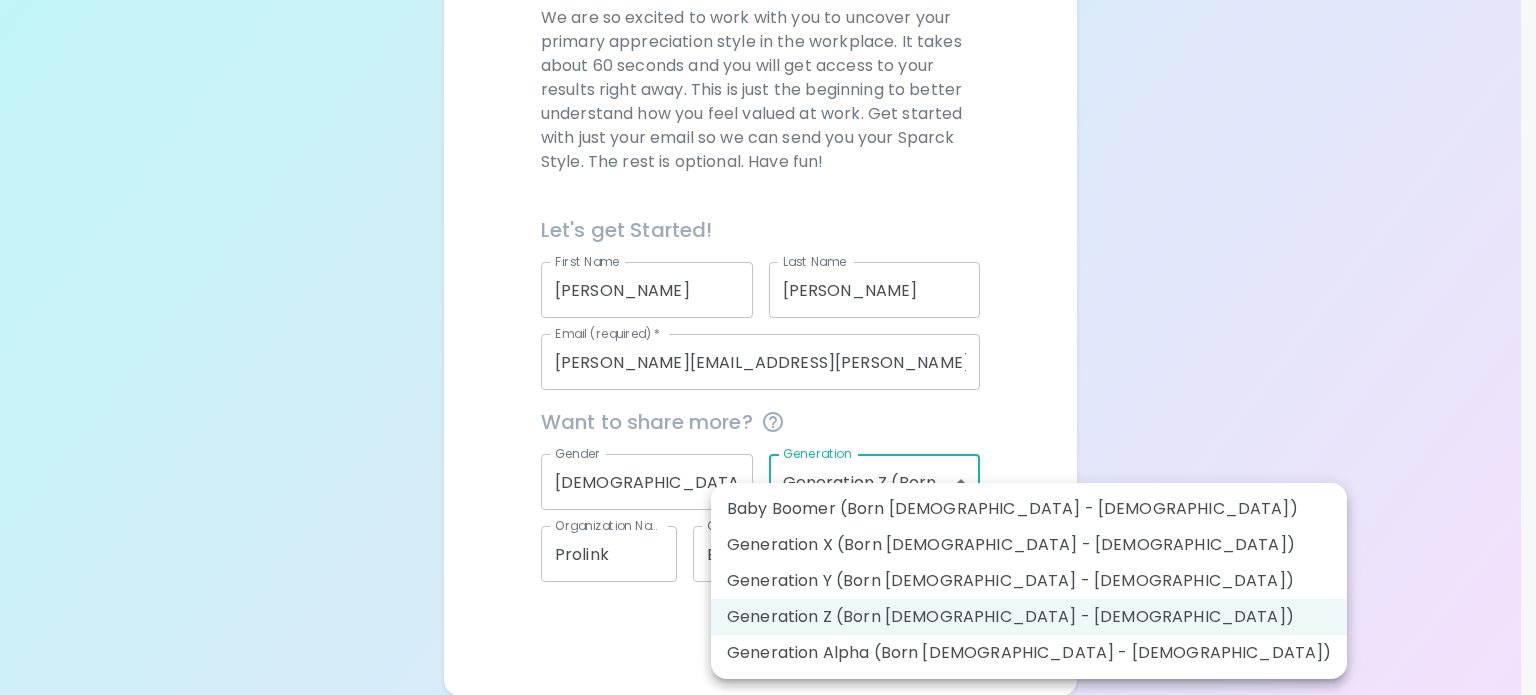 click at bounding box center (768, 347) 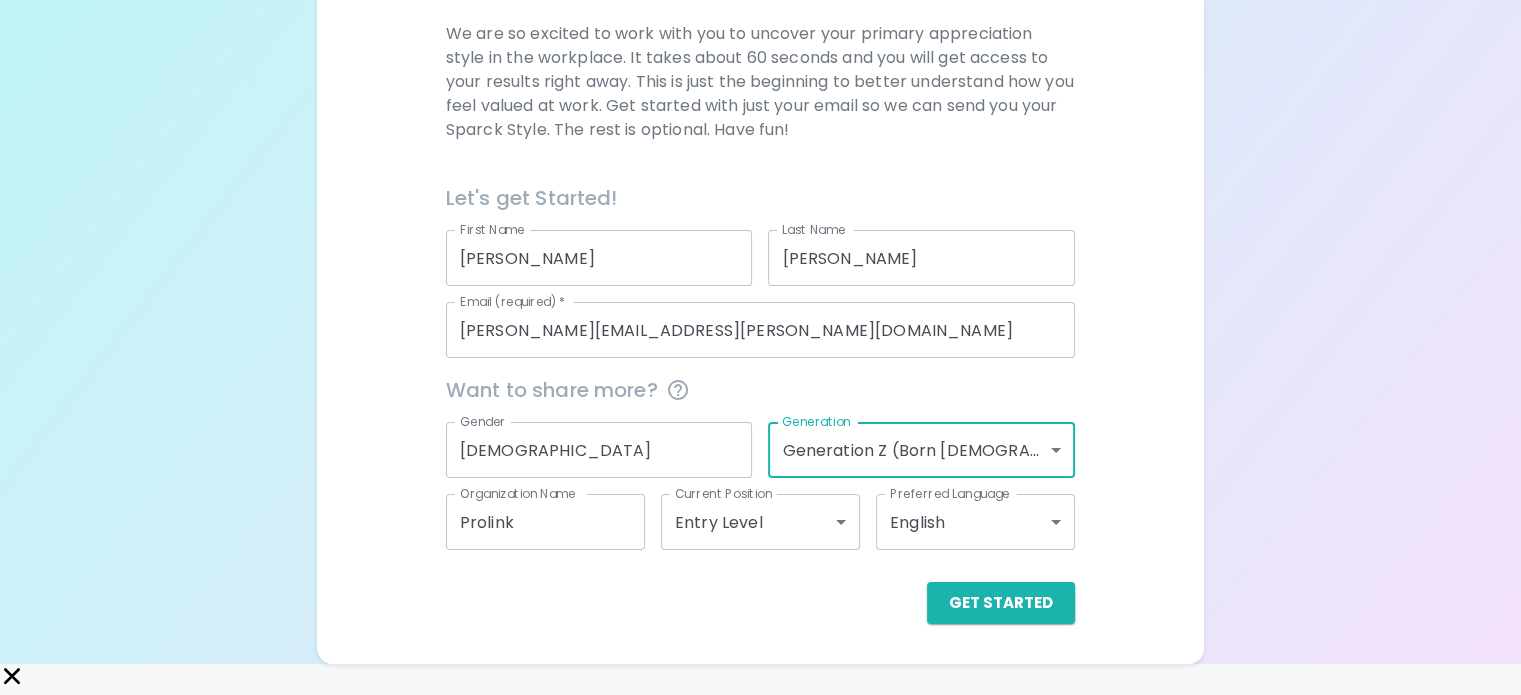 click on "We are so excited to work with you to uncover your primary appreciation style in the workplace. It takes about 60 seconds and you will get access to your results right away. This is just the beginning to better understand how you feel valued at work. Get started with just your email so we can send you your Sparck Style. The rest is optional. Have fun! Let's get Started! First Name [PERSON_NAME] First Name Last Name [PERSON_NAME] Last Name Email (required)   * [PERSON_NAME][EMAIL_ADDRESS][PERSON_NAME][DOMAIN_NAME] Email (required)   * Want to share more? Gender [DEMOGRAPHIC_DATA] Gender Generation Generation Z (Born [DEMOGRAPHIC_DATA] - [DEMOGRAPHIC_DATA]) generation_z Generation Organization Name Prolink Organization Name Current Position Entry Level entry_level Current Position Preferred Language English en Preferred Language Get Started" at bounding box center (760, 323) 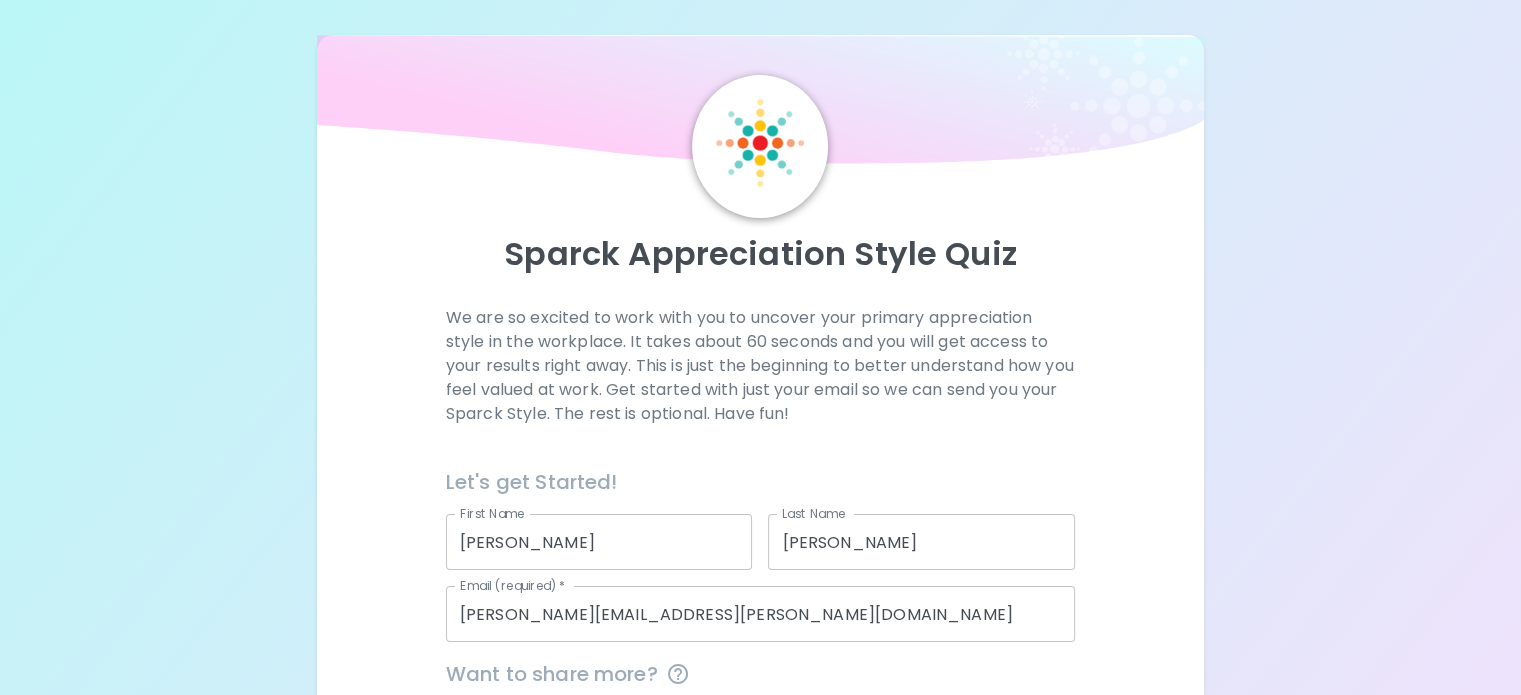 scroll, scrollTop: 305, scrollLeft: 0, axis: vertical 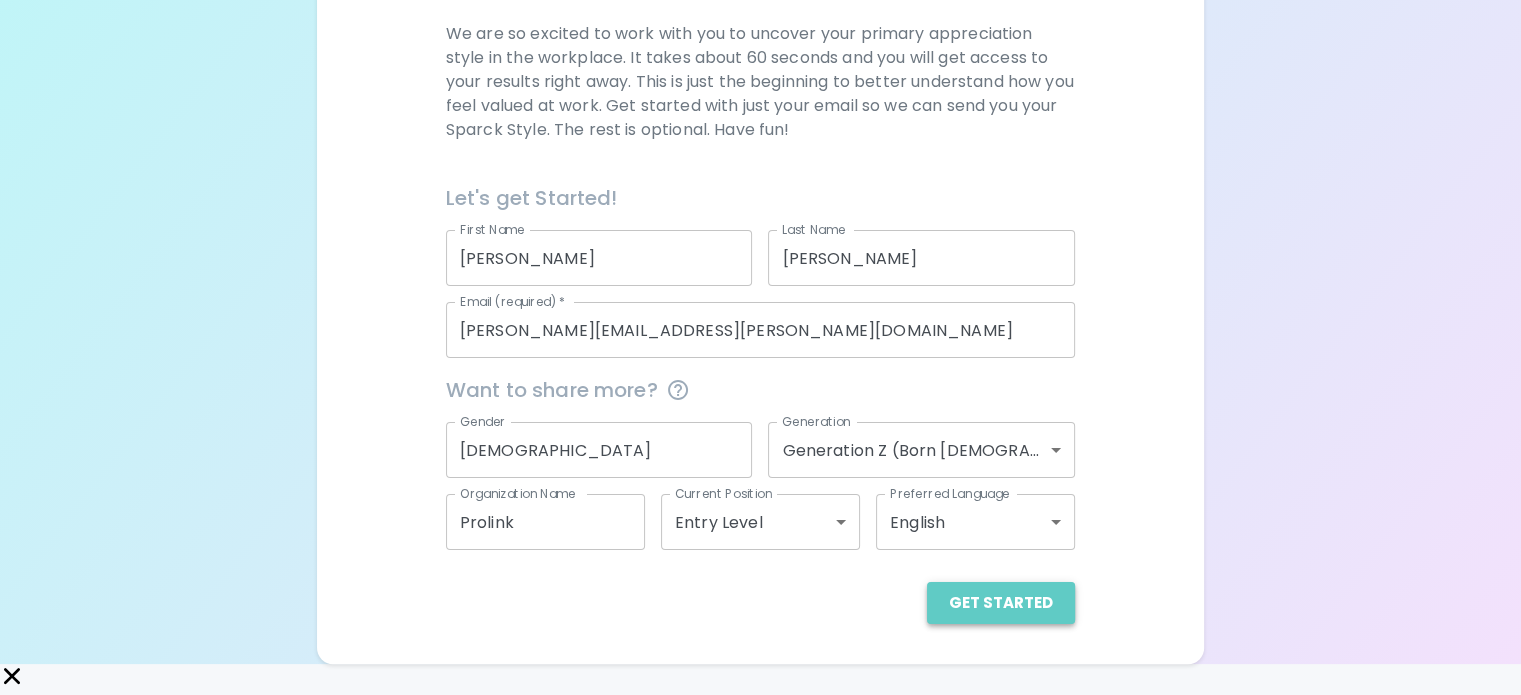 click on "Get Started" at bounding box center (1001, 603) 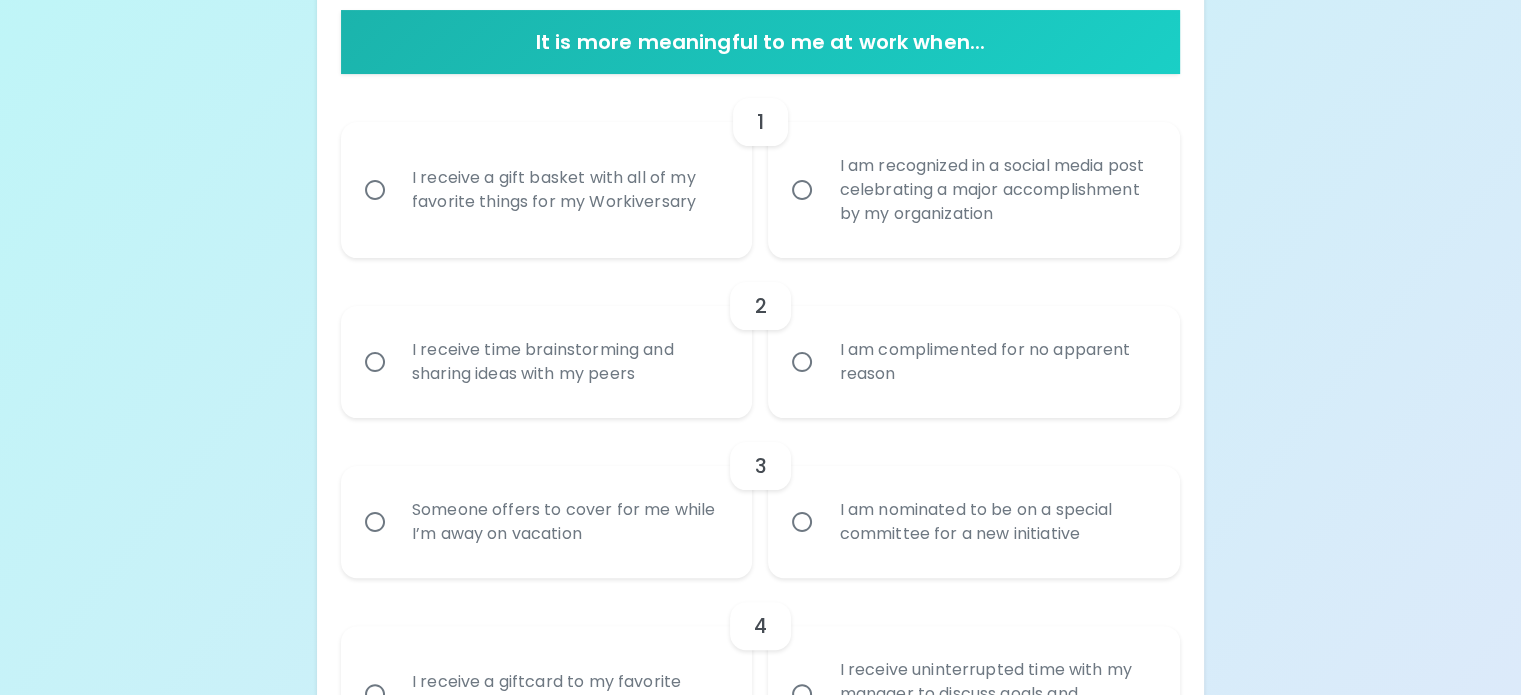 scroll, scrollTop: 305, scrollLeft: 0, axis: vertical 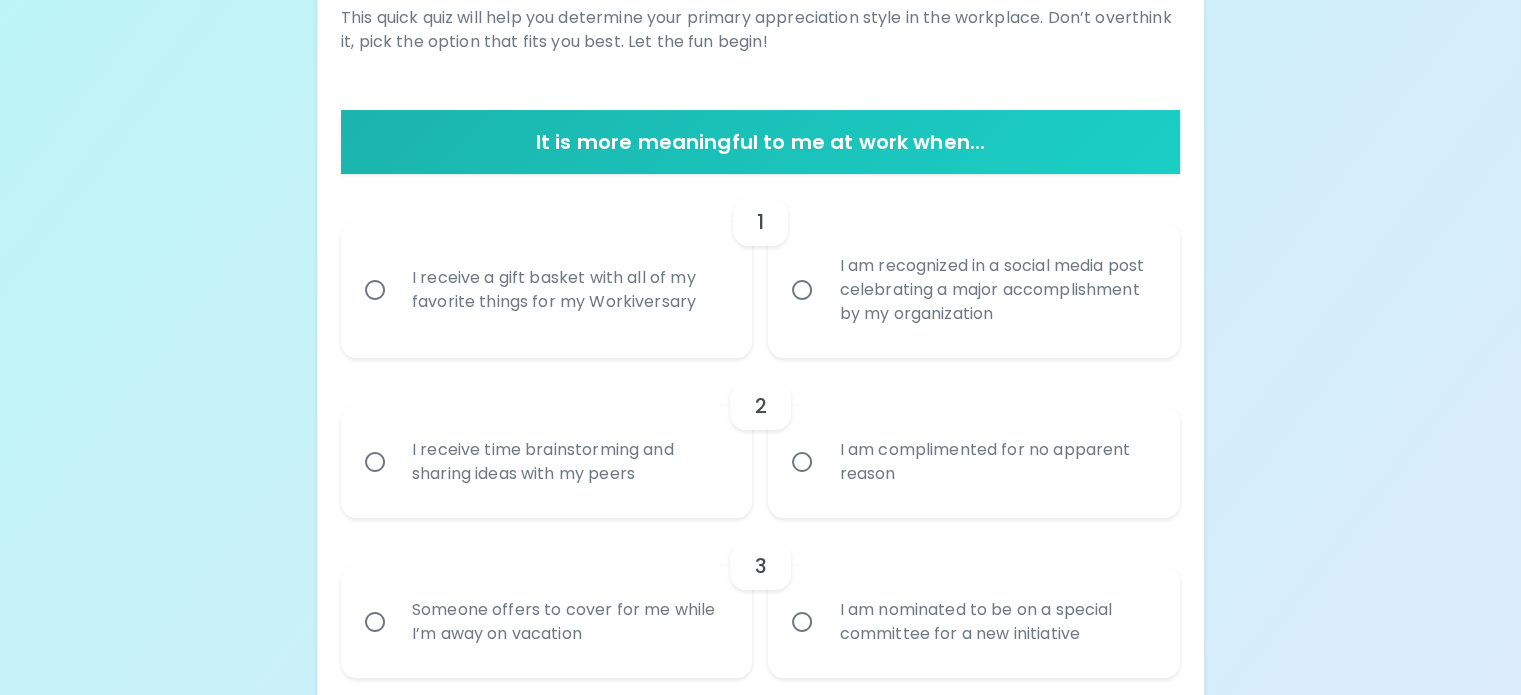 click on "I am recognized in a social media post celebrating a major accomplishment by my organization" at bounding box center (996, 290) 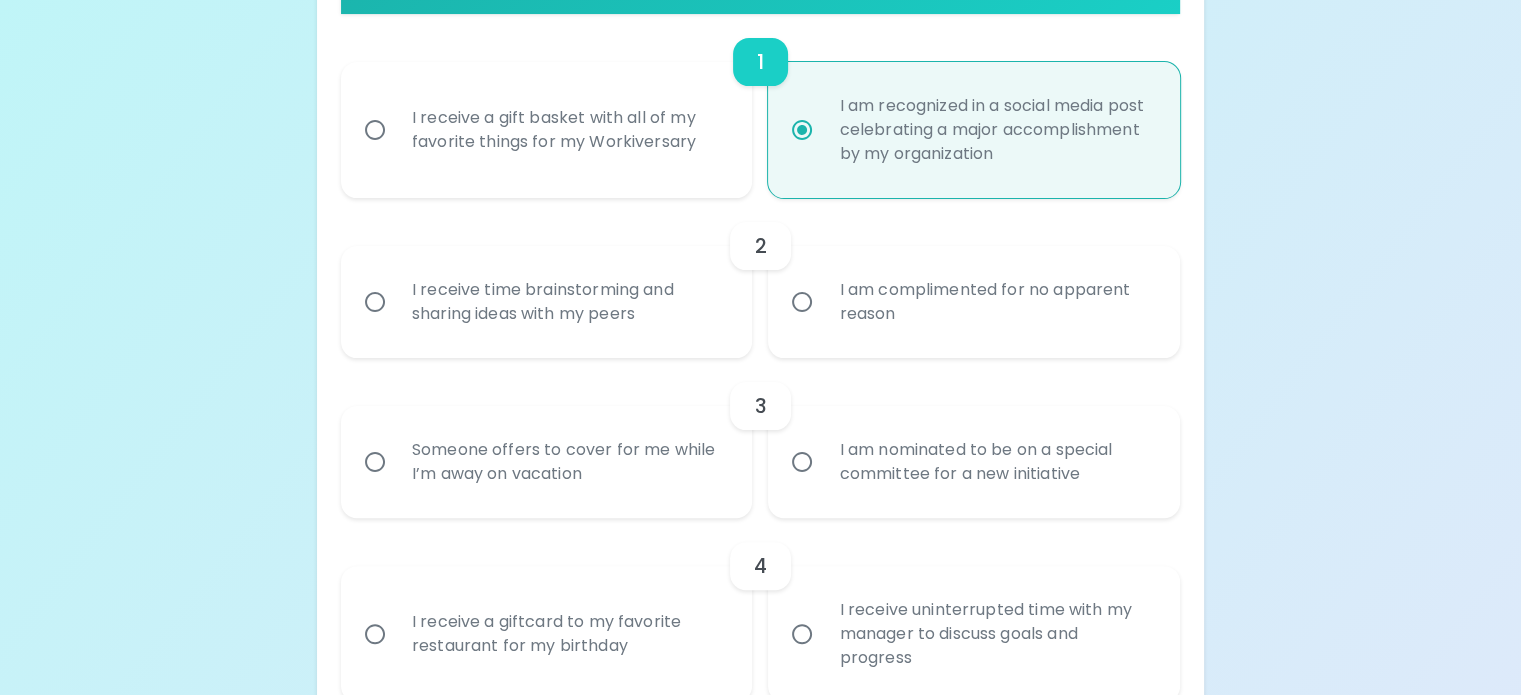 scroll, scrollTop: 565, scrollLeft: 0, axis: vertical 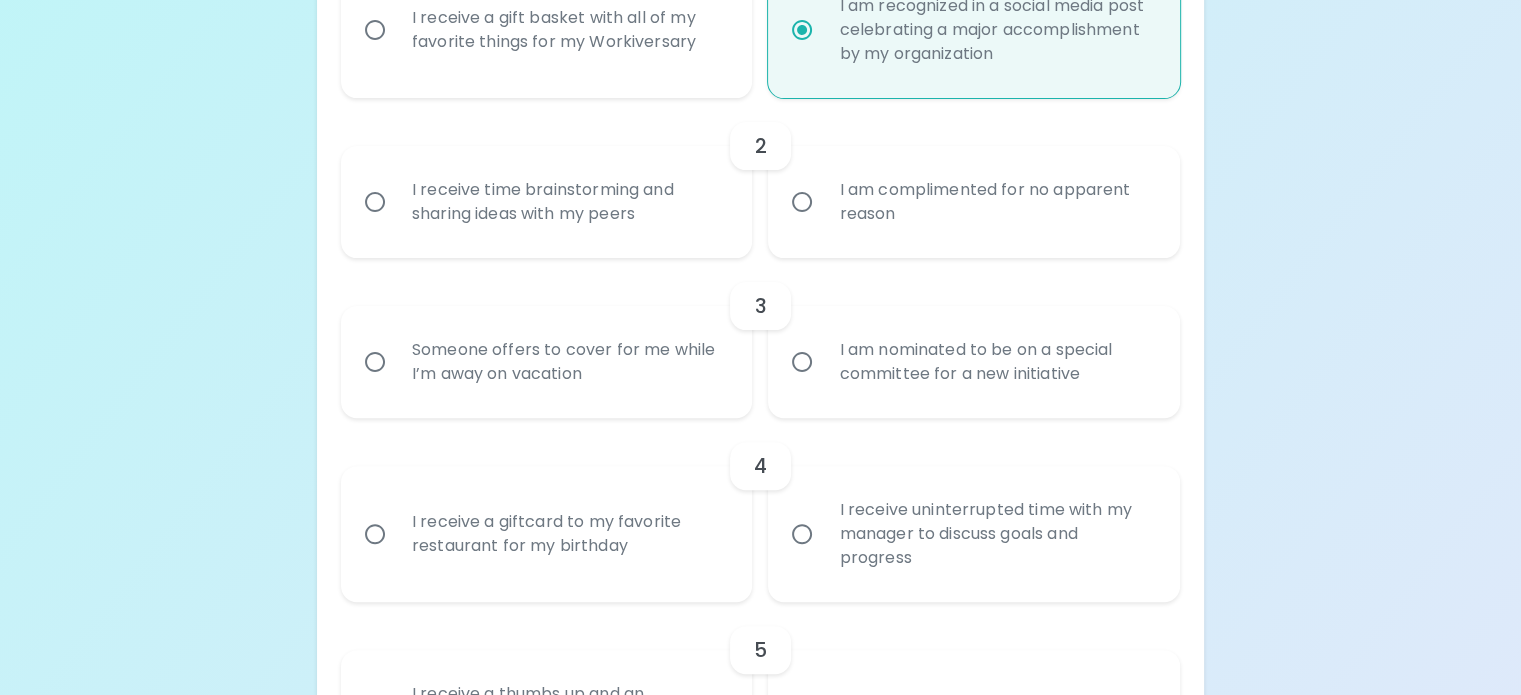 click on "I receive time brainstorming and sharing ideas with my peers" at bounding box center [569, 202] 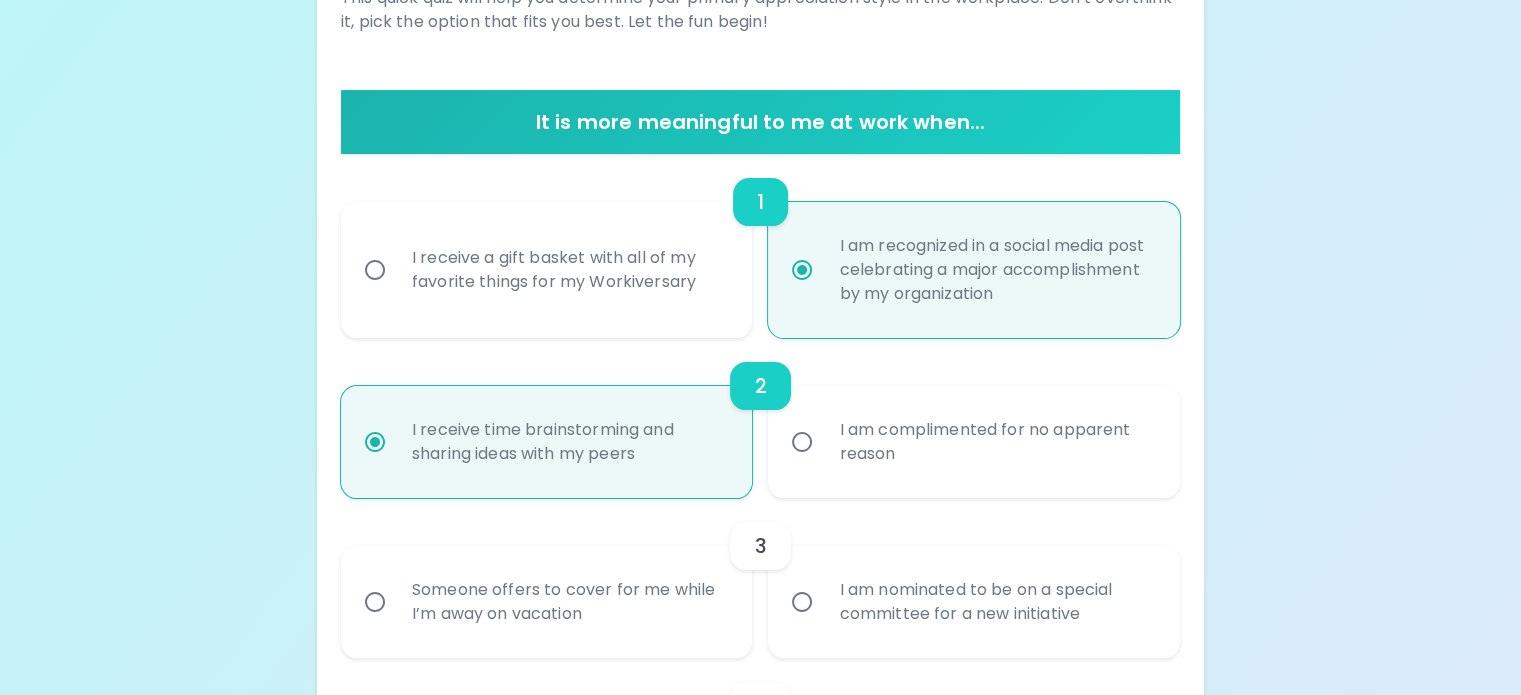 scroll, scrollTop: 625, scrollLeft: 0, axis: vertical 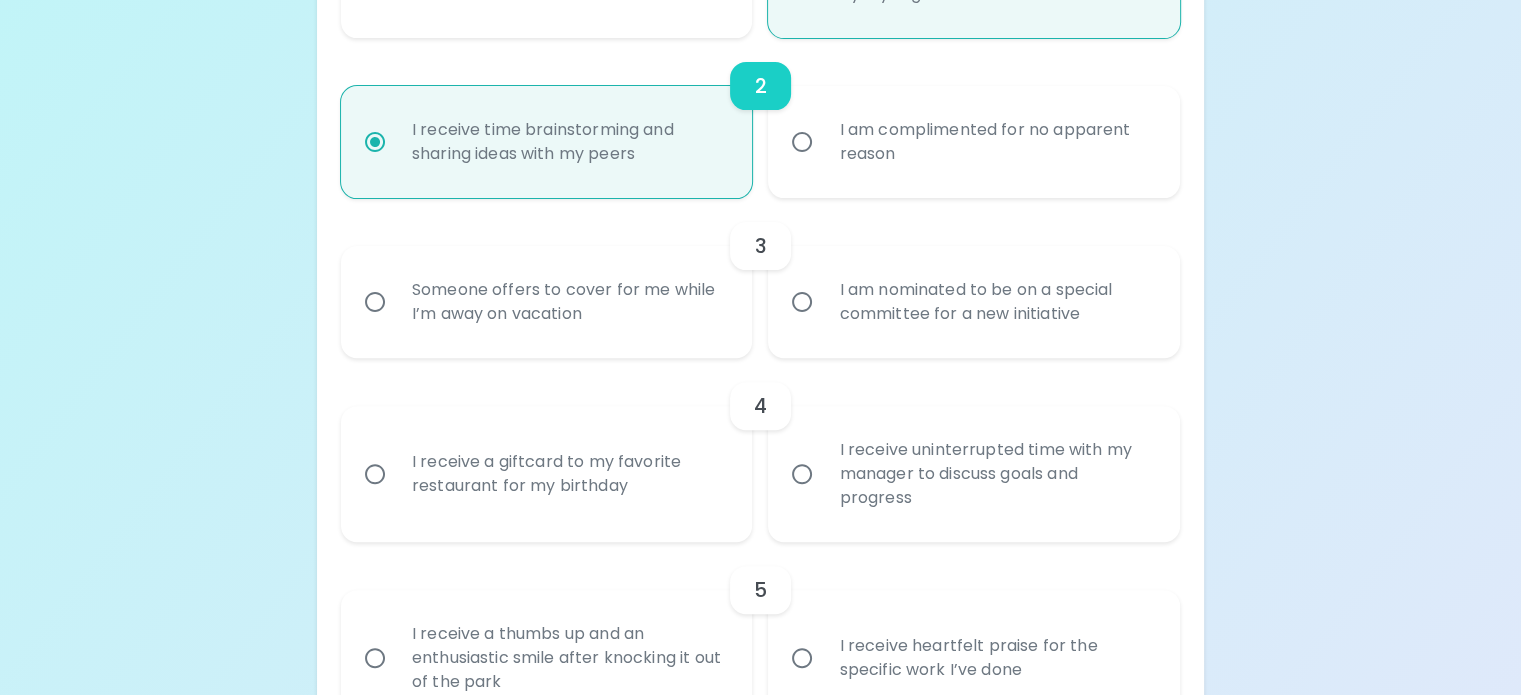 radio on "true" 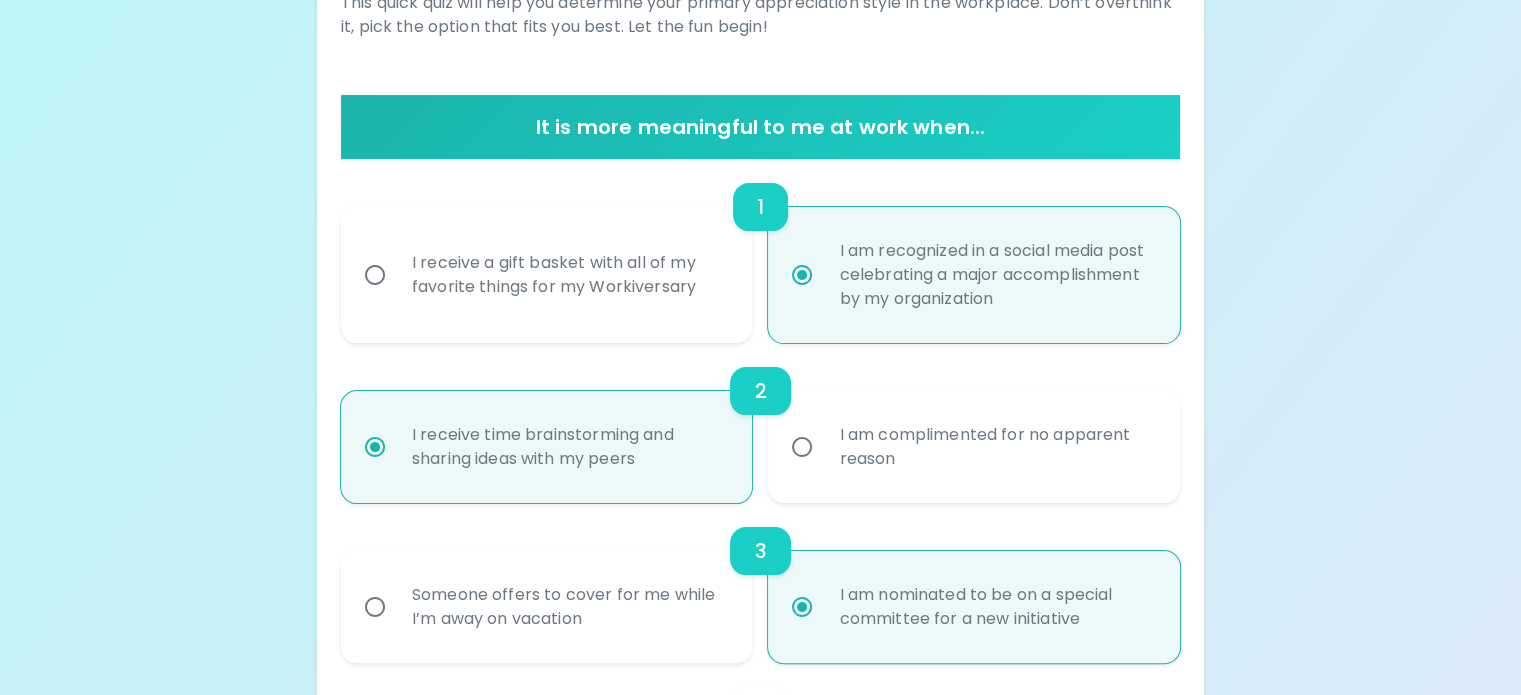 scroll, scrollTop: 285, scrollLeft: 0, axis: vertical 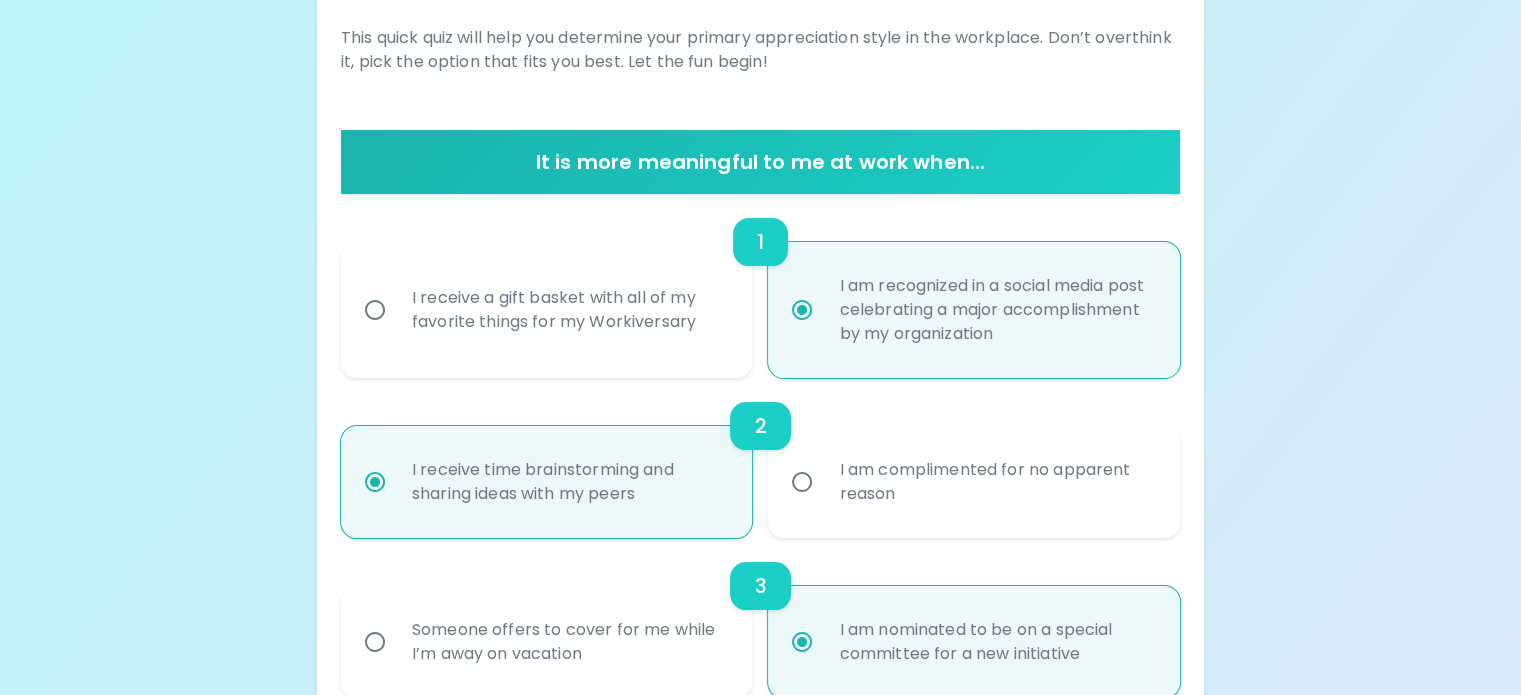 radio on "true" 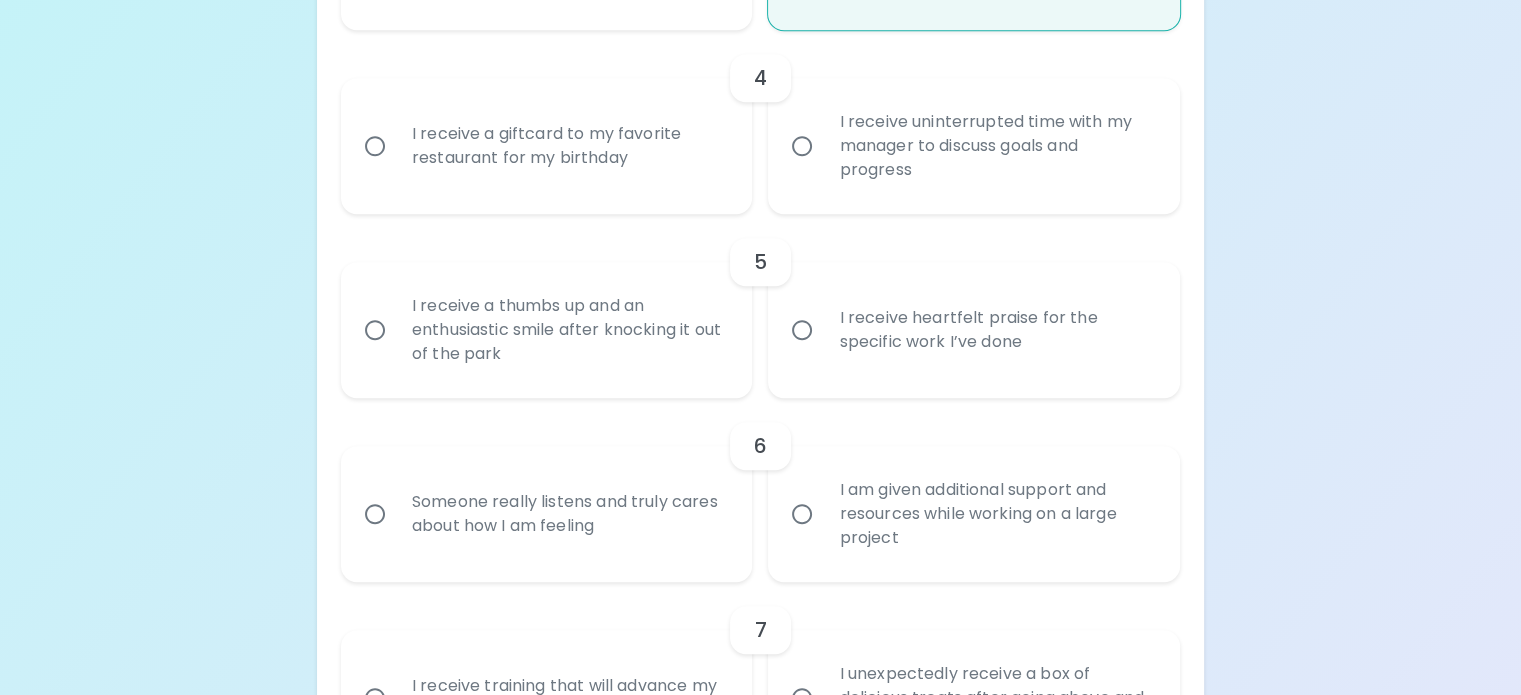 scroll, scrollTop: 985, scrollLeft: 0, axis: vertical 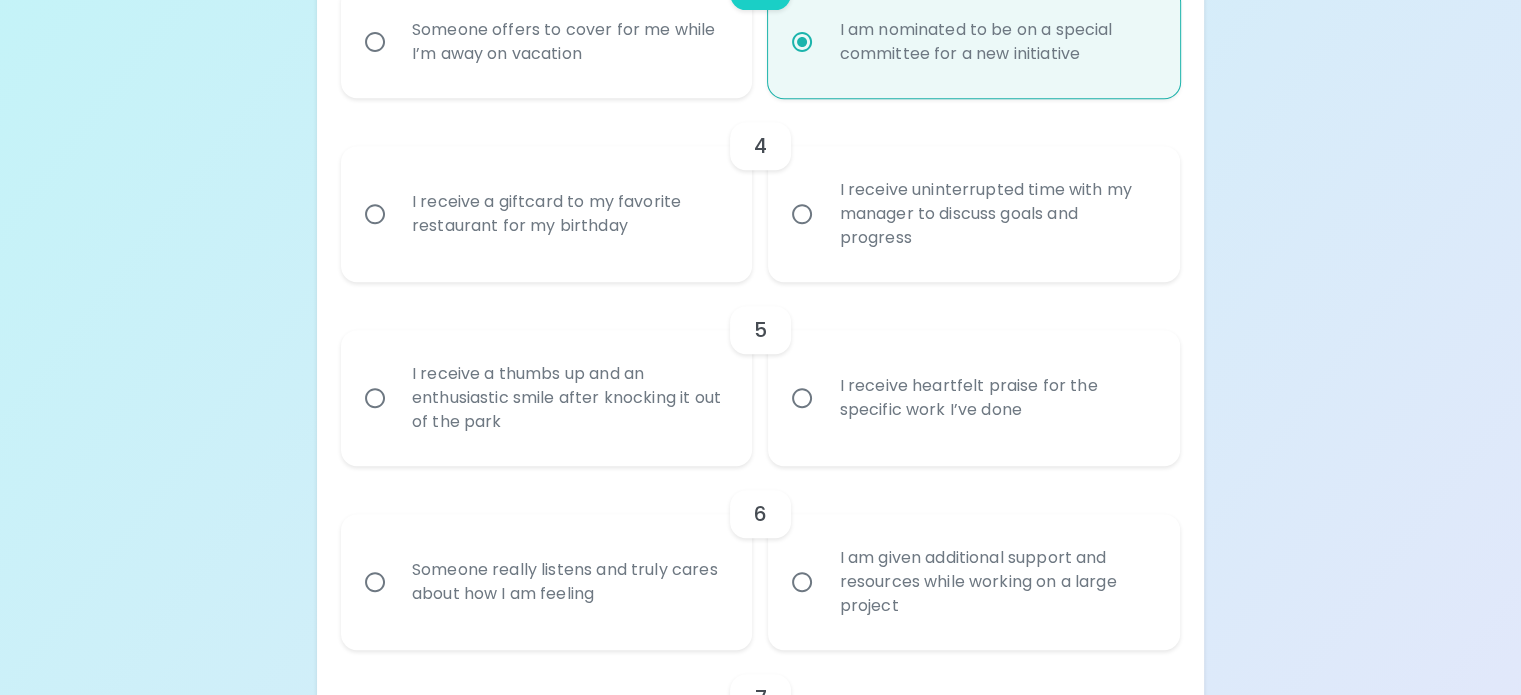 click on "I receive uninterrupted time with my manager to discuss goals and progress" at bounding box center [996, 214] 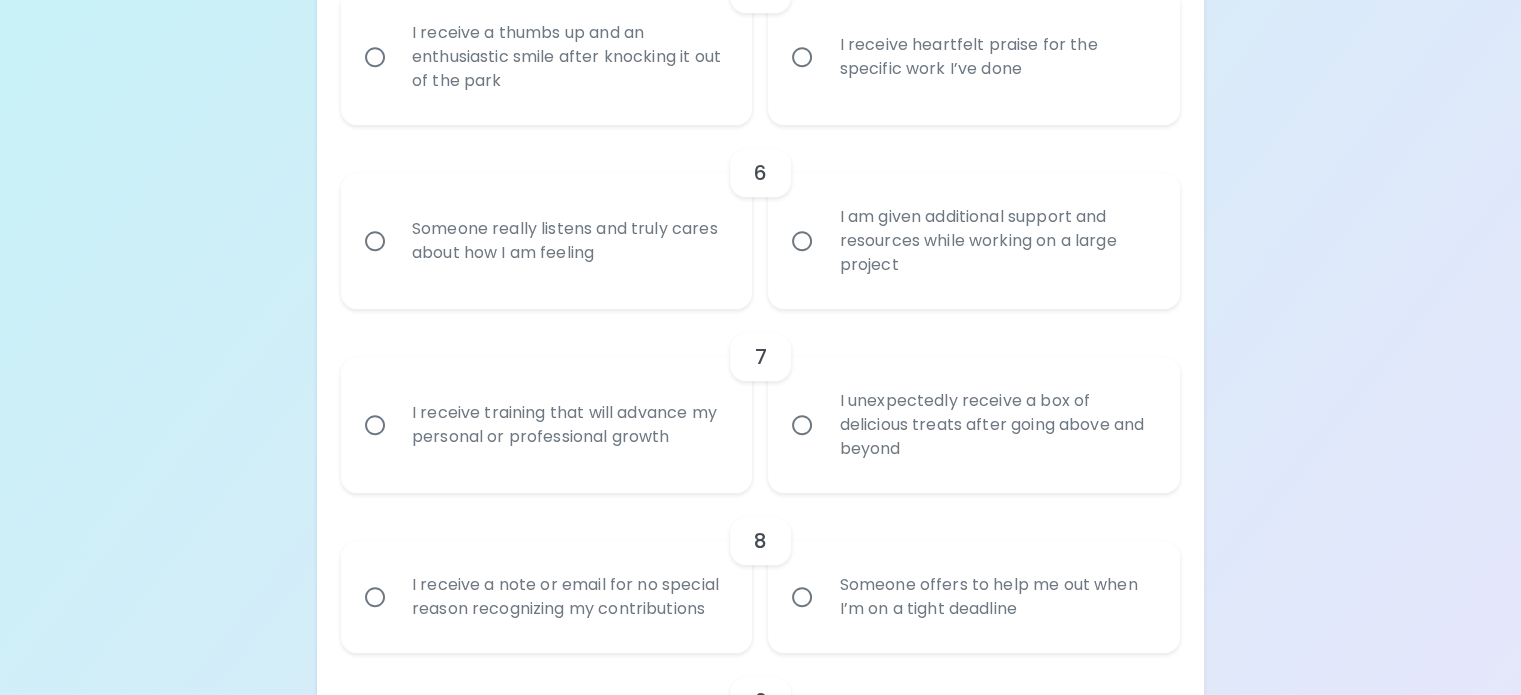 scroll, scrollTop: 1245, scrollLeft: 0, axis: vertical 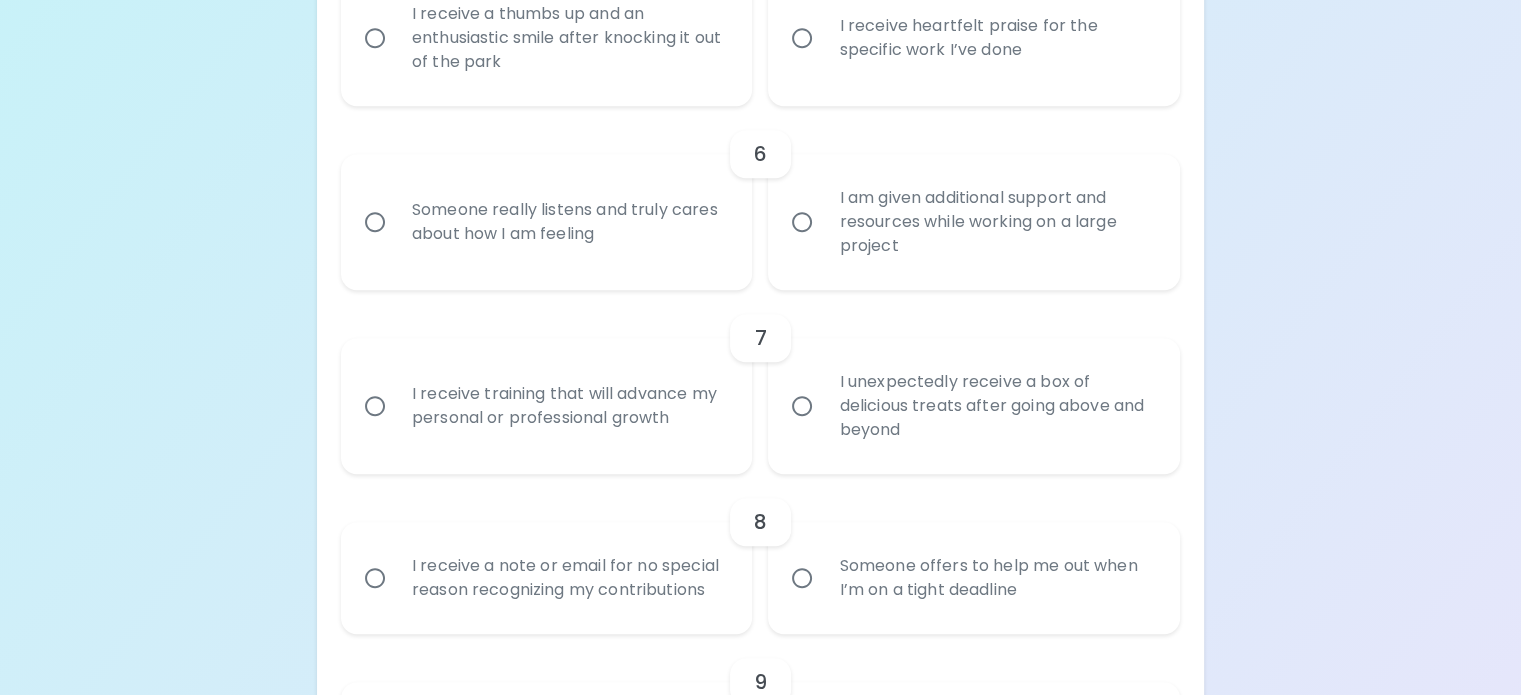 radio on "true" 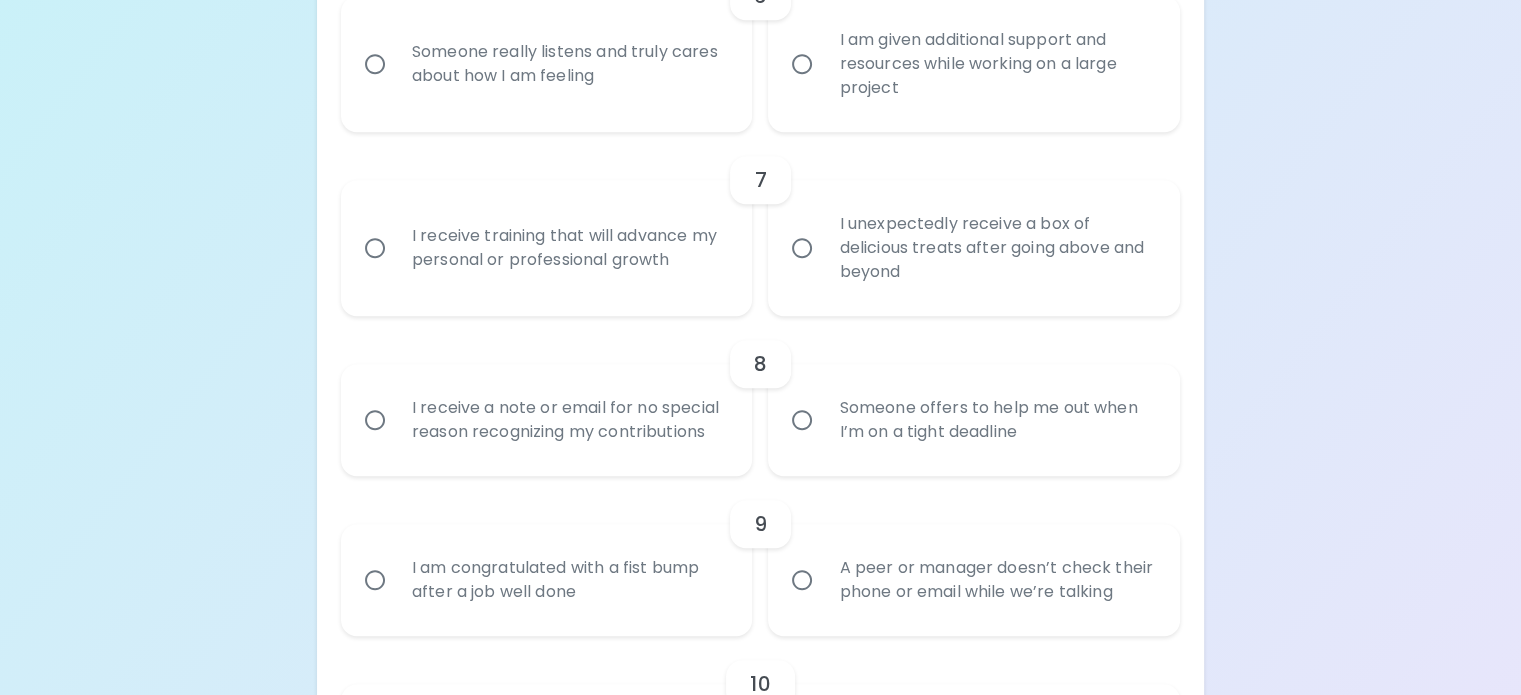 scroll, scrollTop: 1405, scrollLeft: 0, axis: vertical 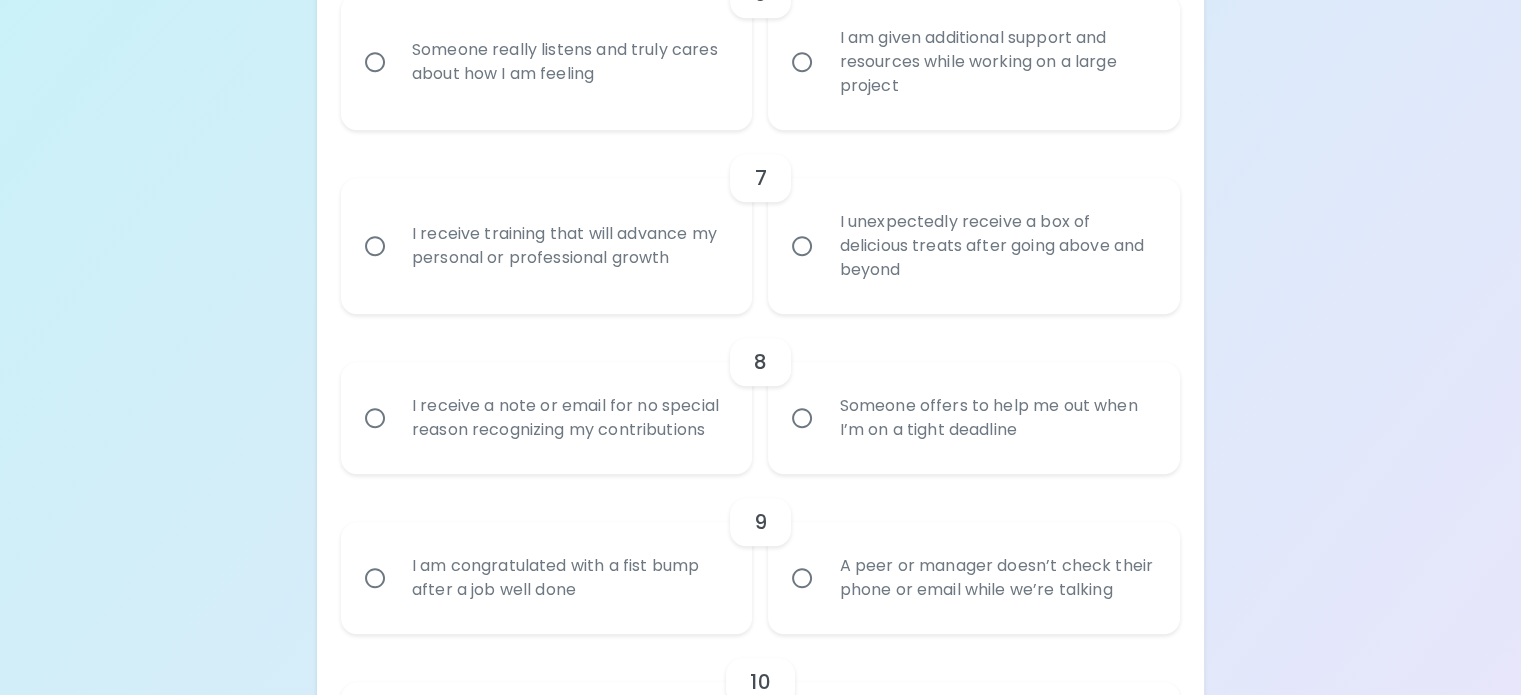 radio on "true" 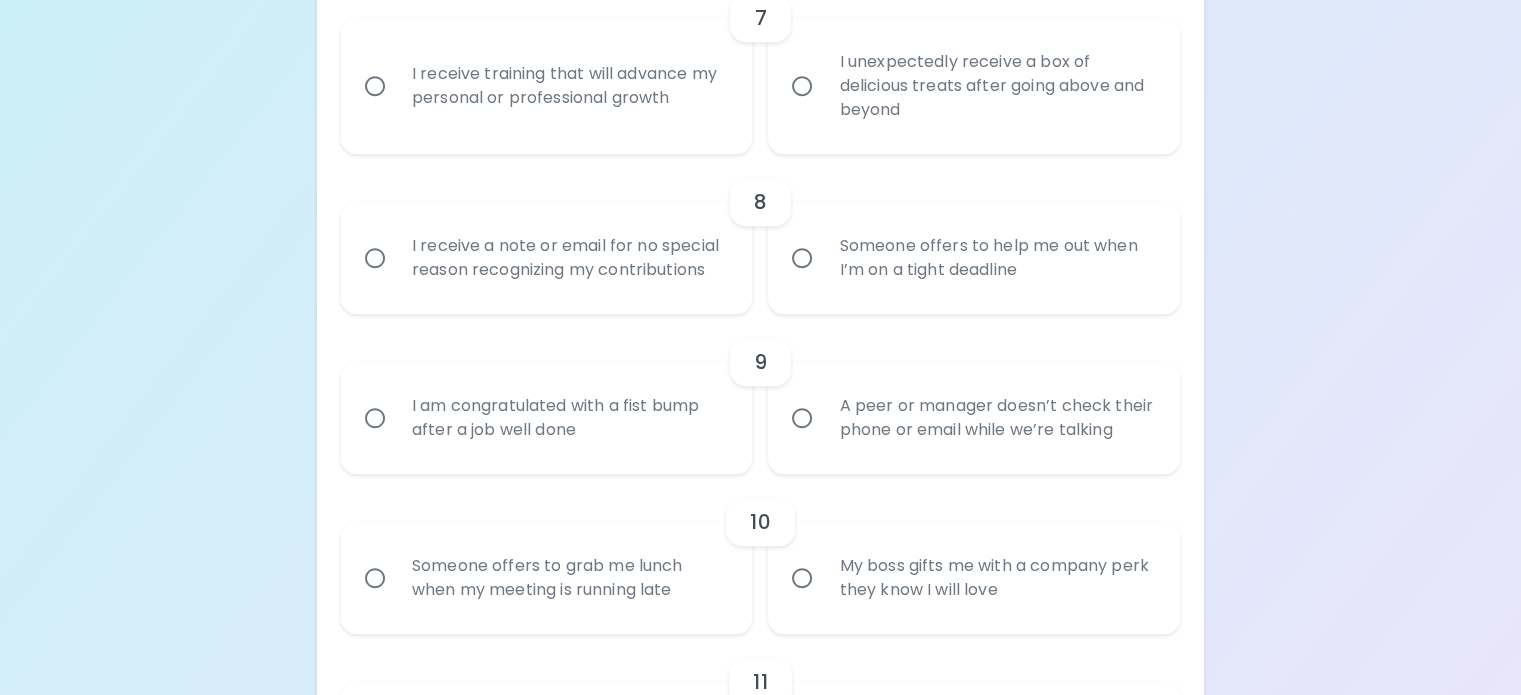 scroll, scrollTop: 1665, scrollLeft: 0, axis: vertical 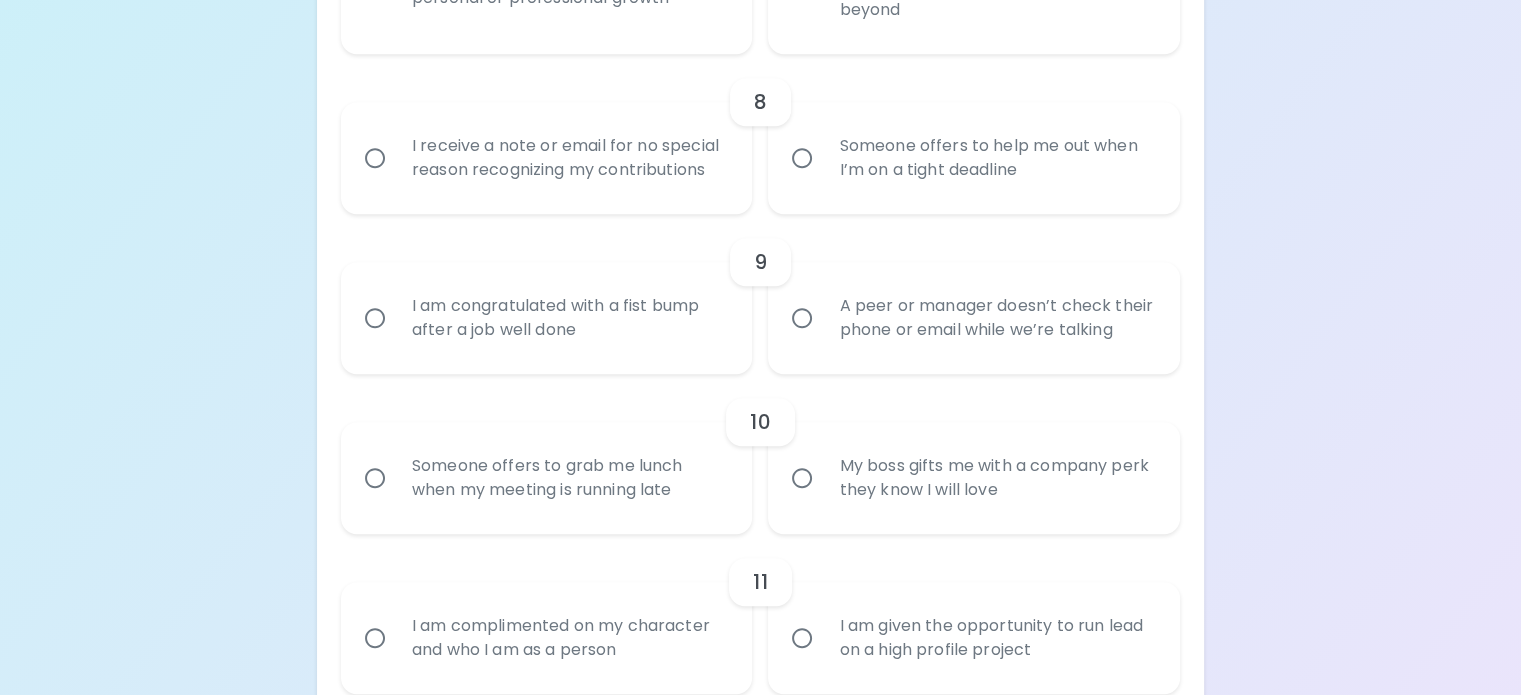 radio on "true" 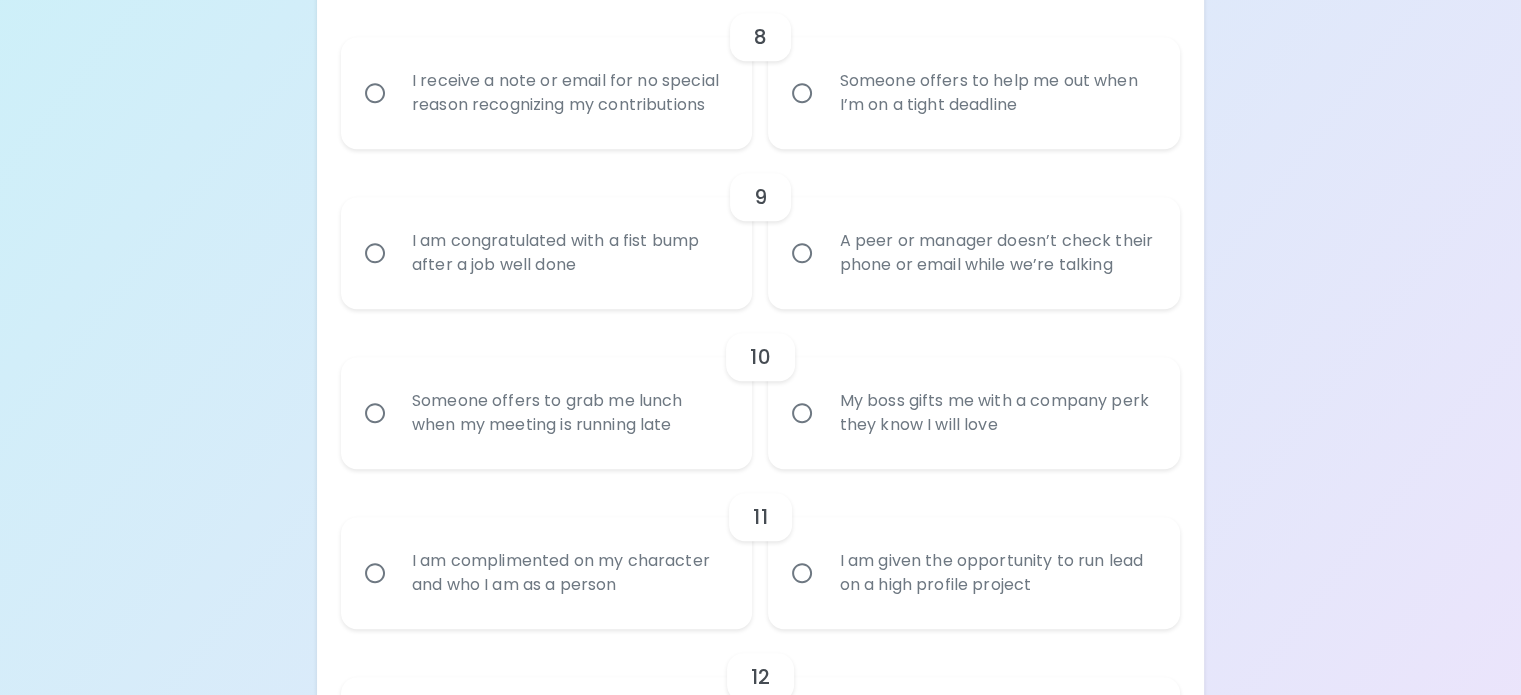 scroll, scrollTop: 1665, scrollLeft: 0, axis: vertical 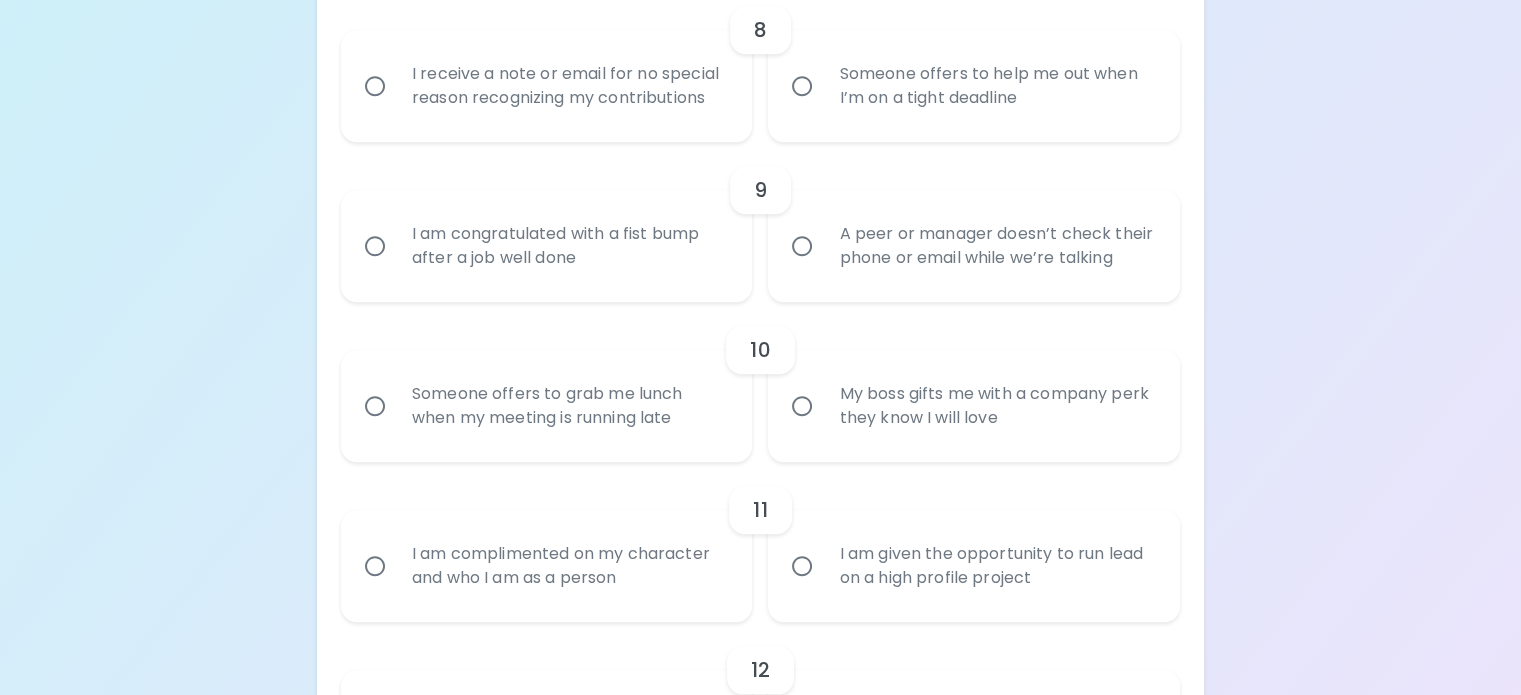 click on "I receive training that will advance my personal or professional growth" at bounding box center (569, -86) 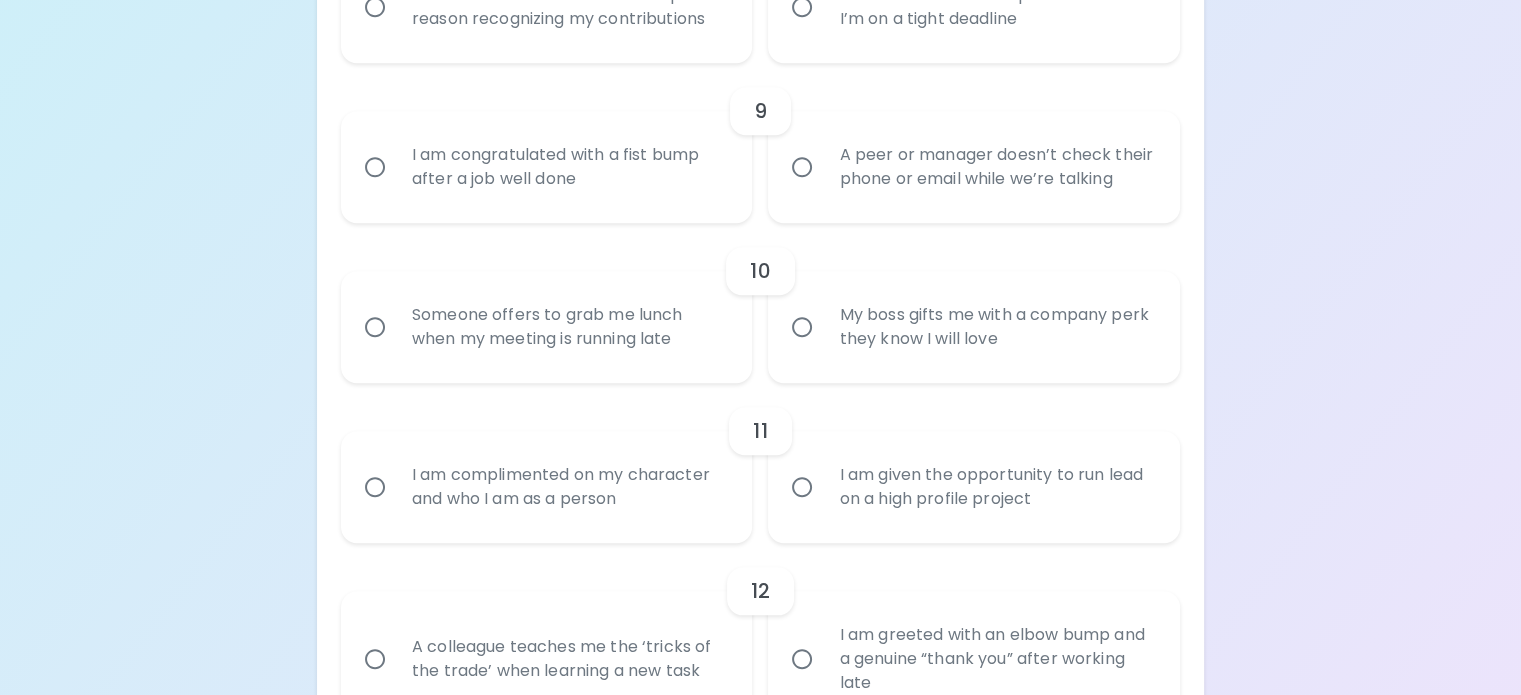 scroll, scrollTop: 1897, scrollLeft: 0, axis: vertical 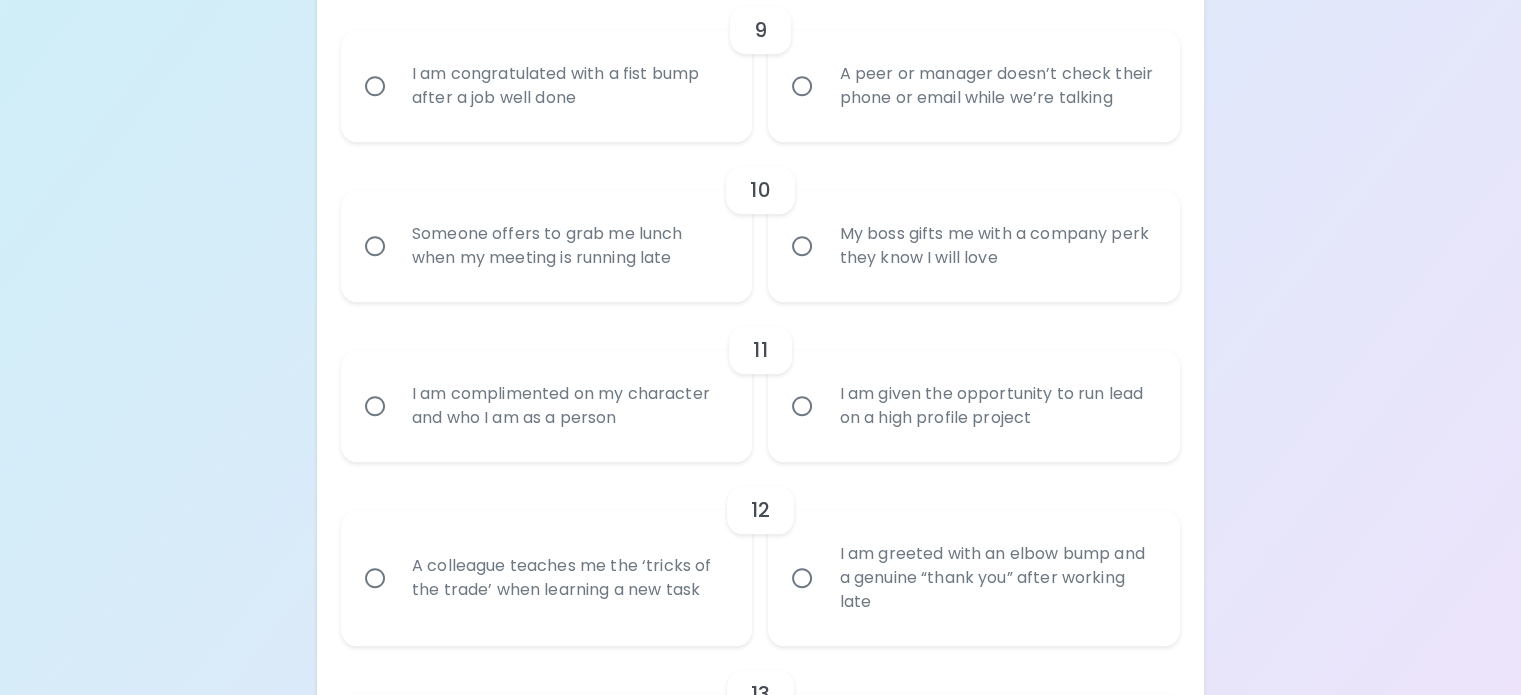 radio on "true" 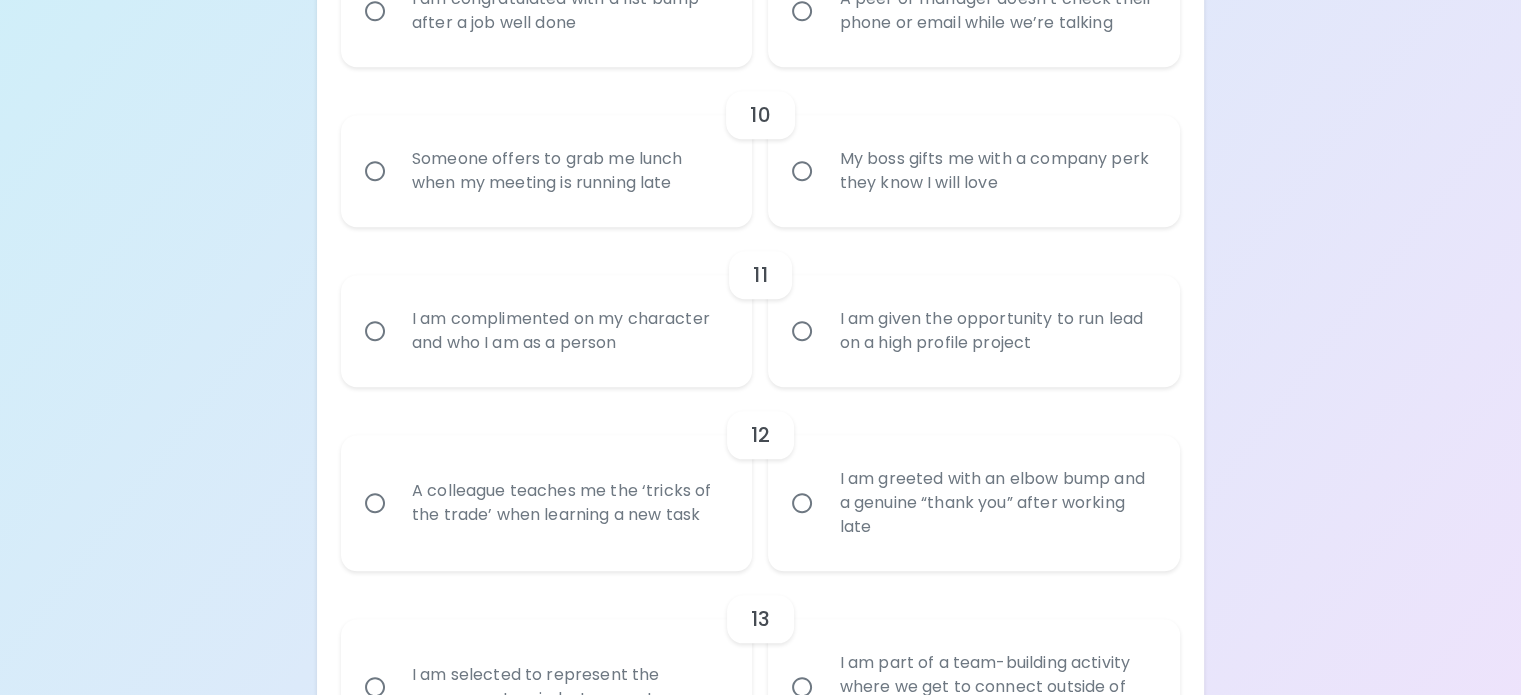 scroll, scrollTop: 1937, scrollLeft: 0, axis: vertical 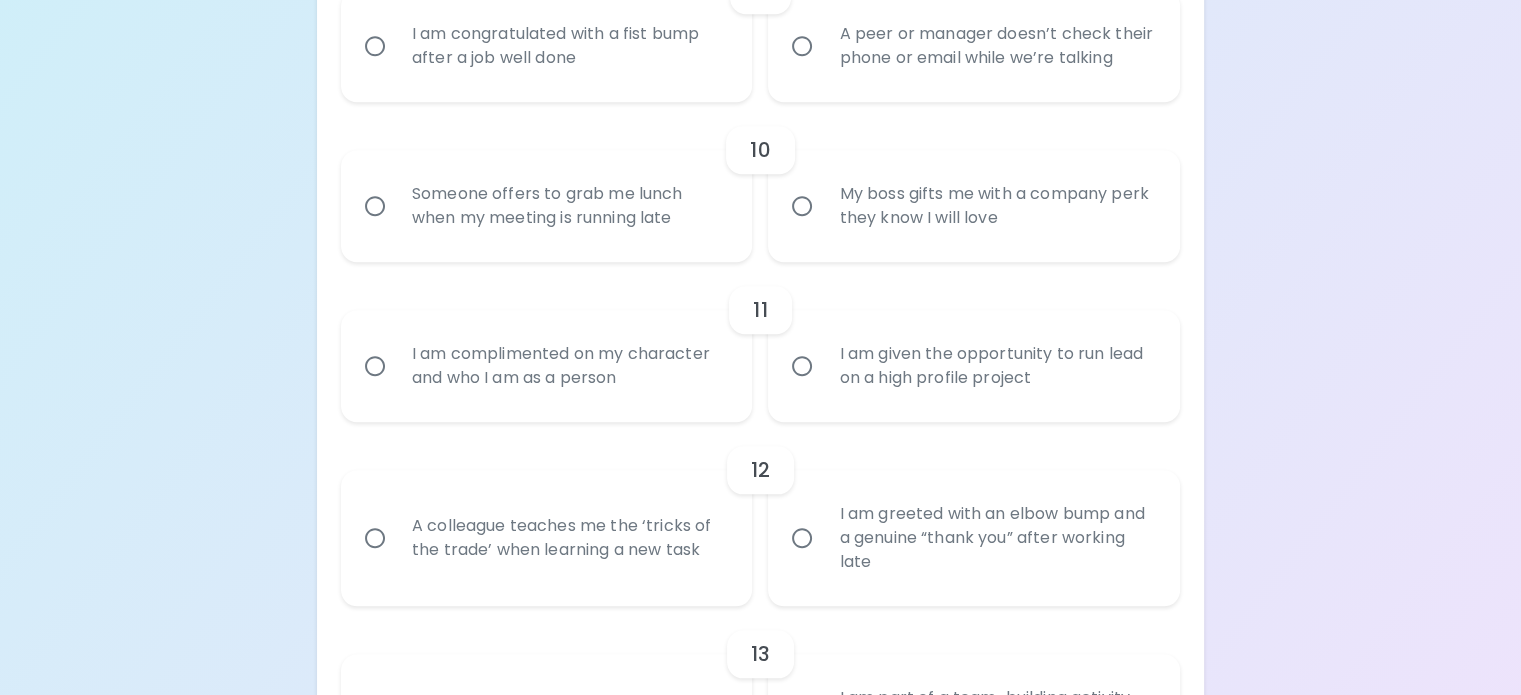 click on "Someone offers to help me out when I’m on a tight deadline" at bounding box center [996, -114] 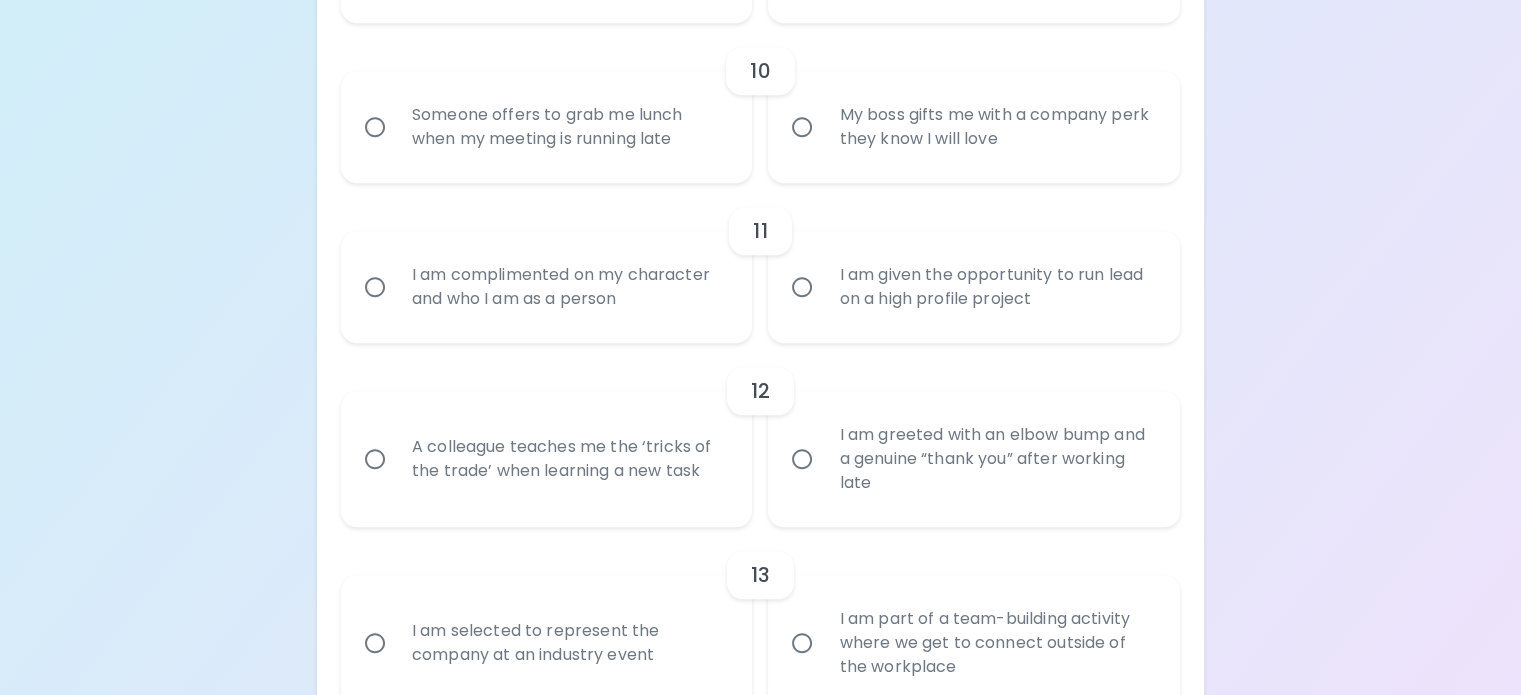 scroll, scrollTop: 2097, scrollLeft: 0, axis: vertical 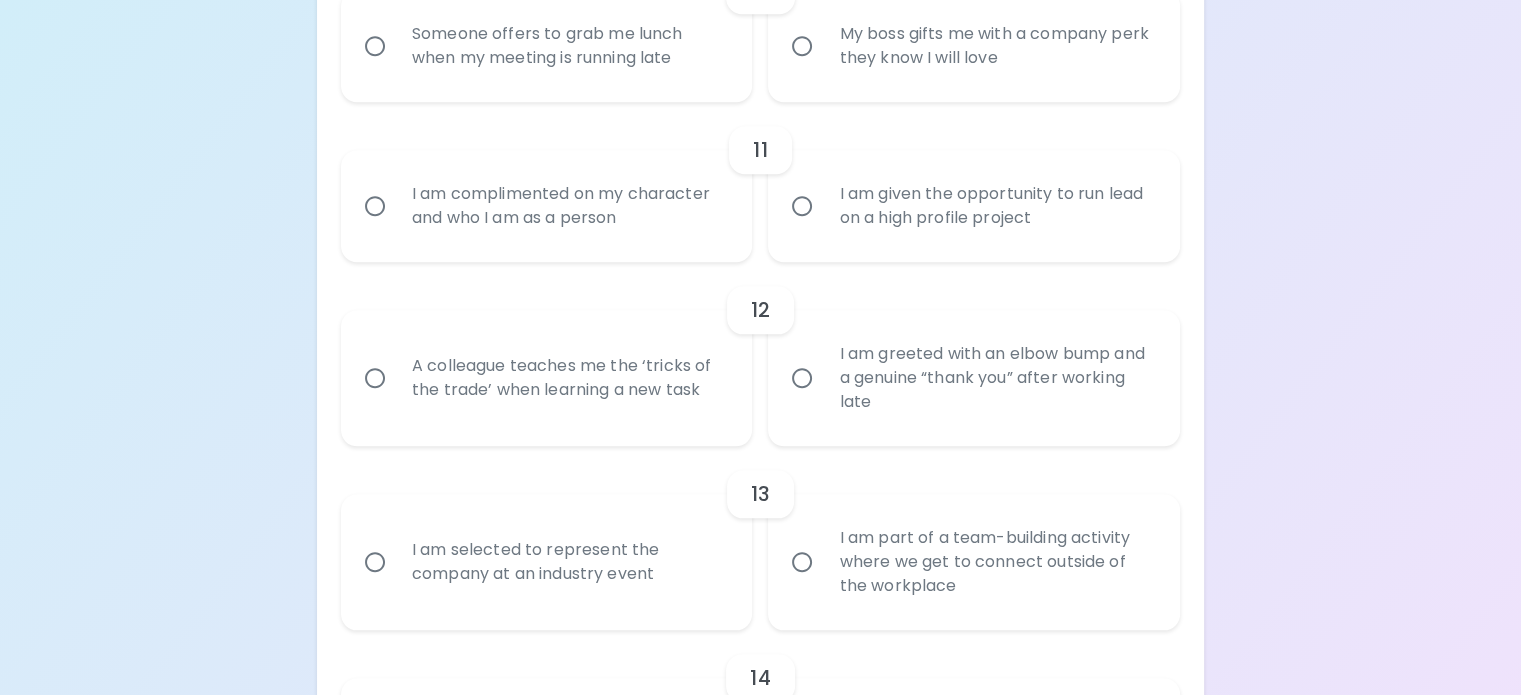 radio on "true" 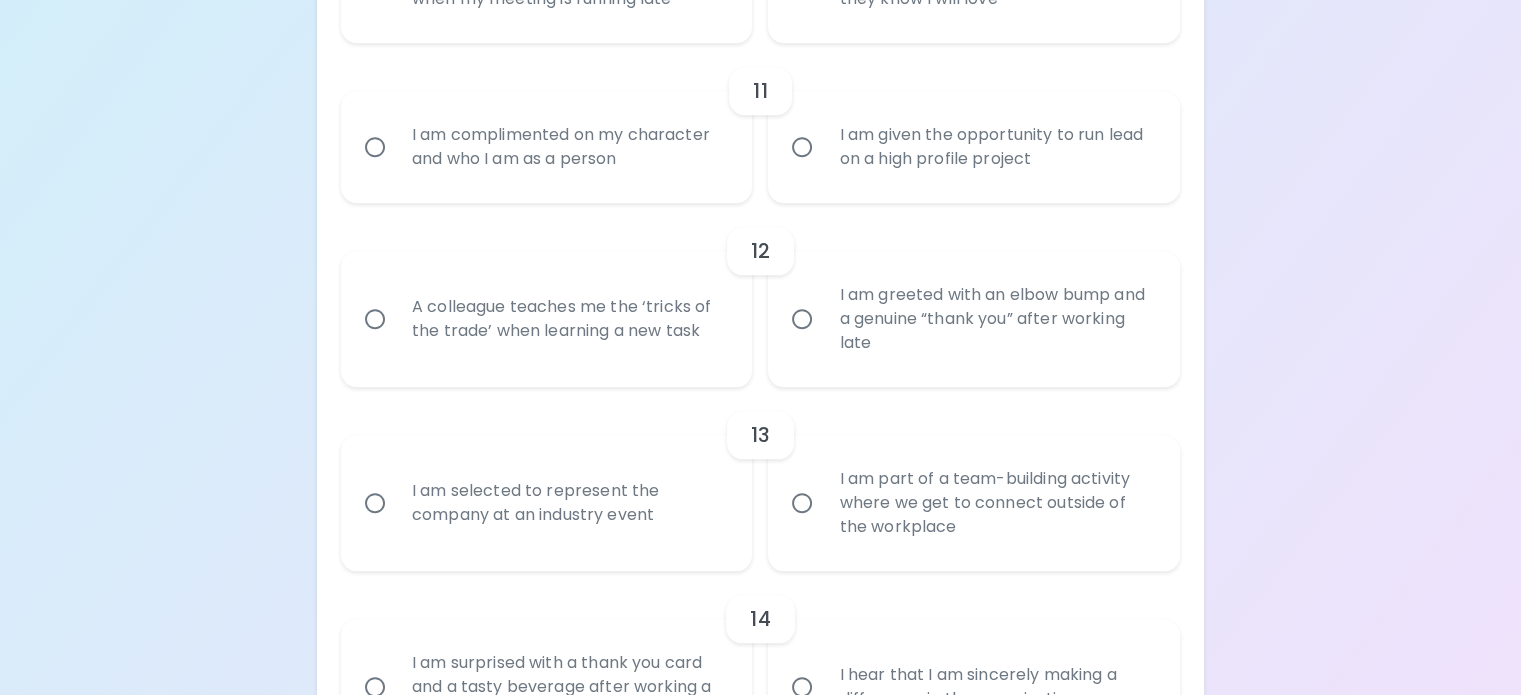 scroll, scrollTop: 2257, scrollLeft: 0, axis: vertical 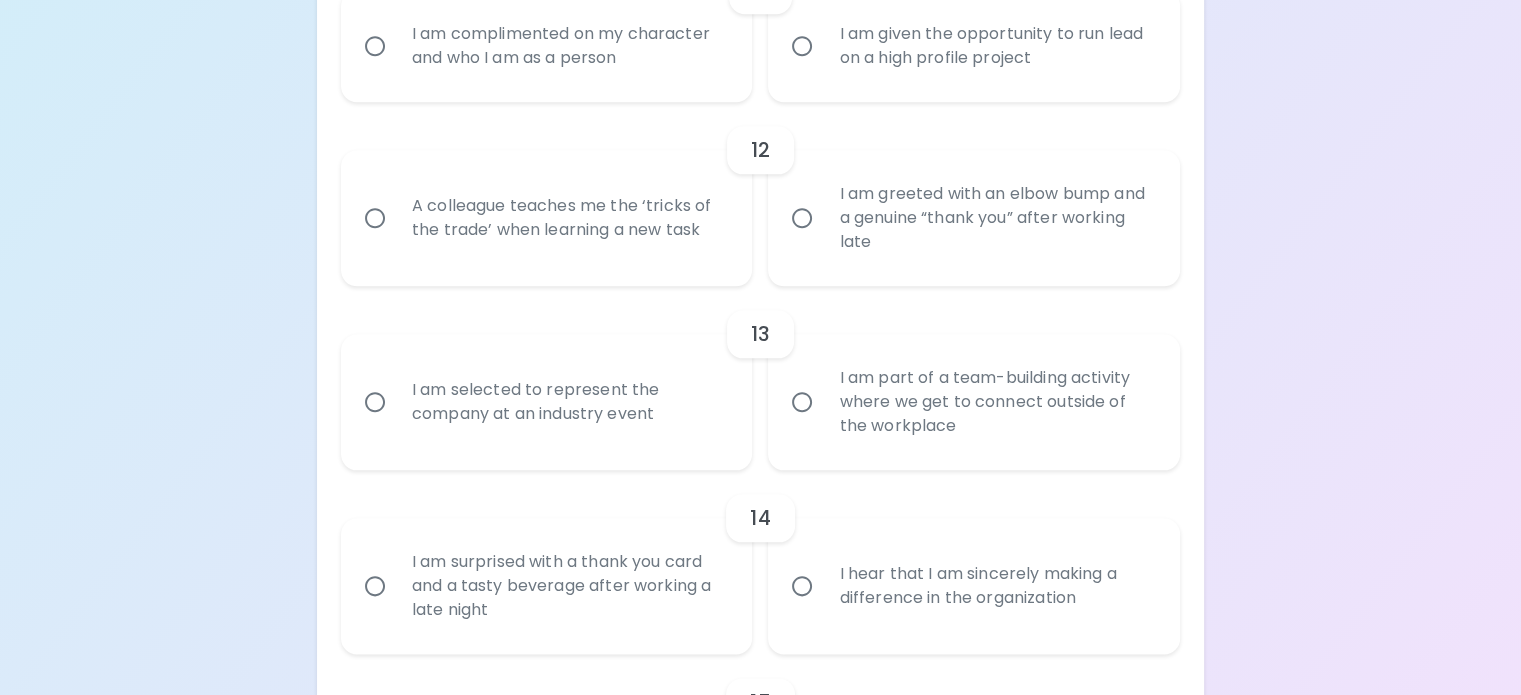 radio on "true" 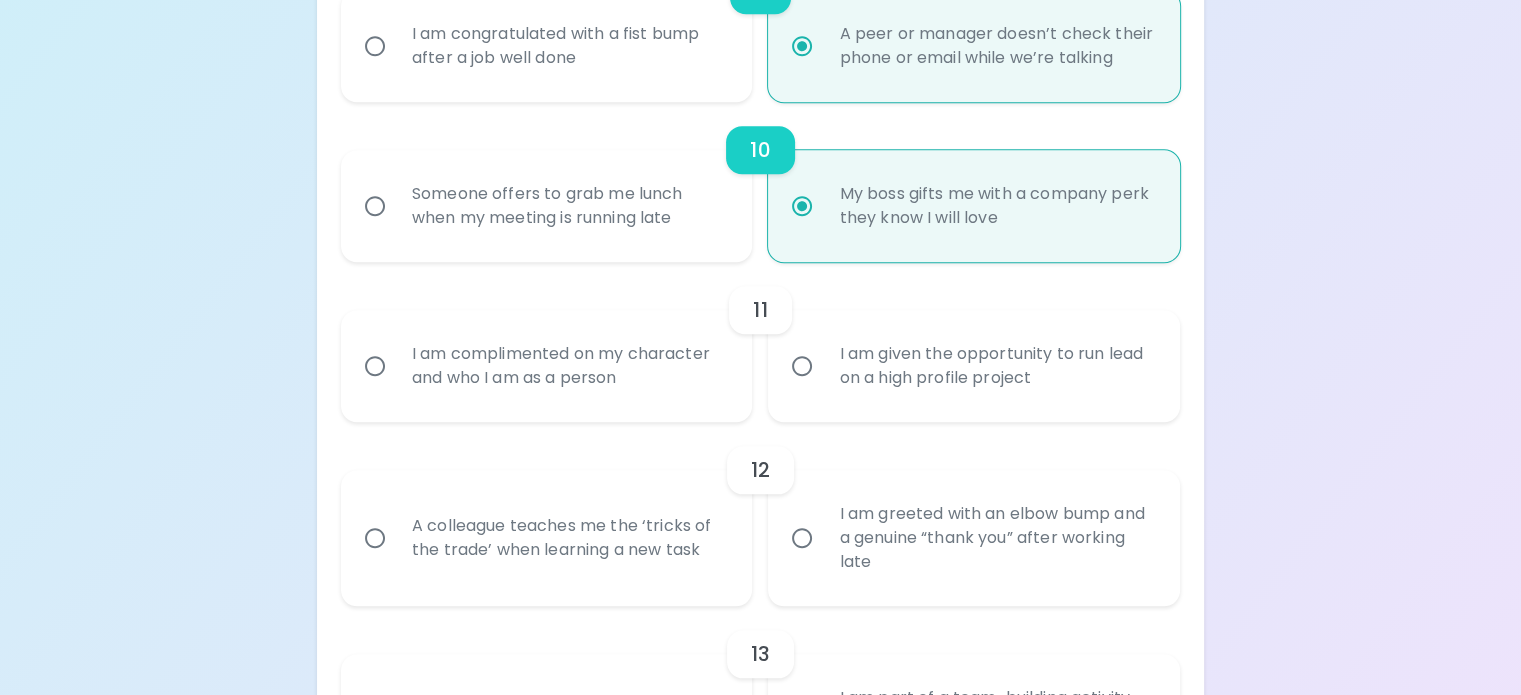 scroll, scrollTop: 2537, scrollLeft: 0, axis: vertical 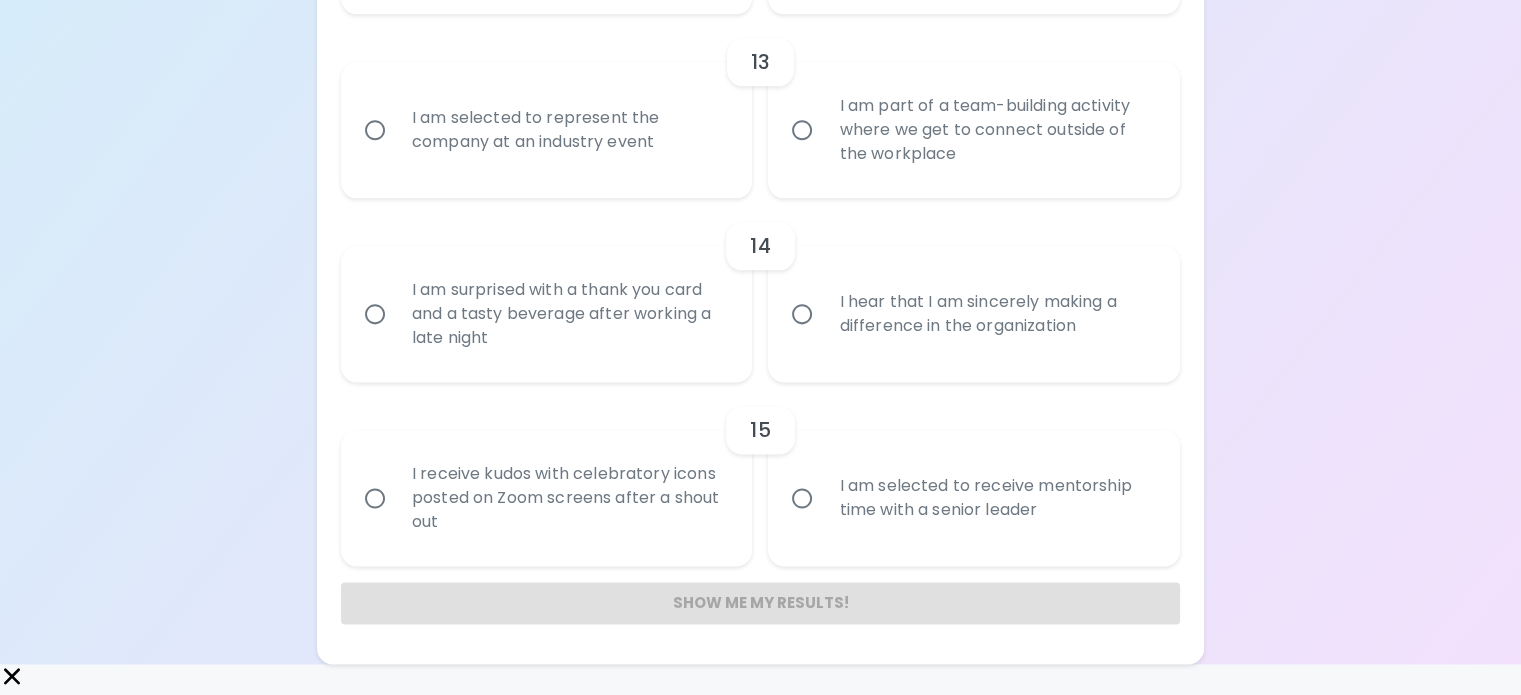 radio on "true" 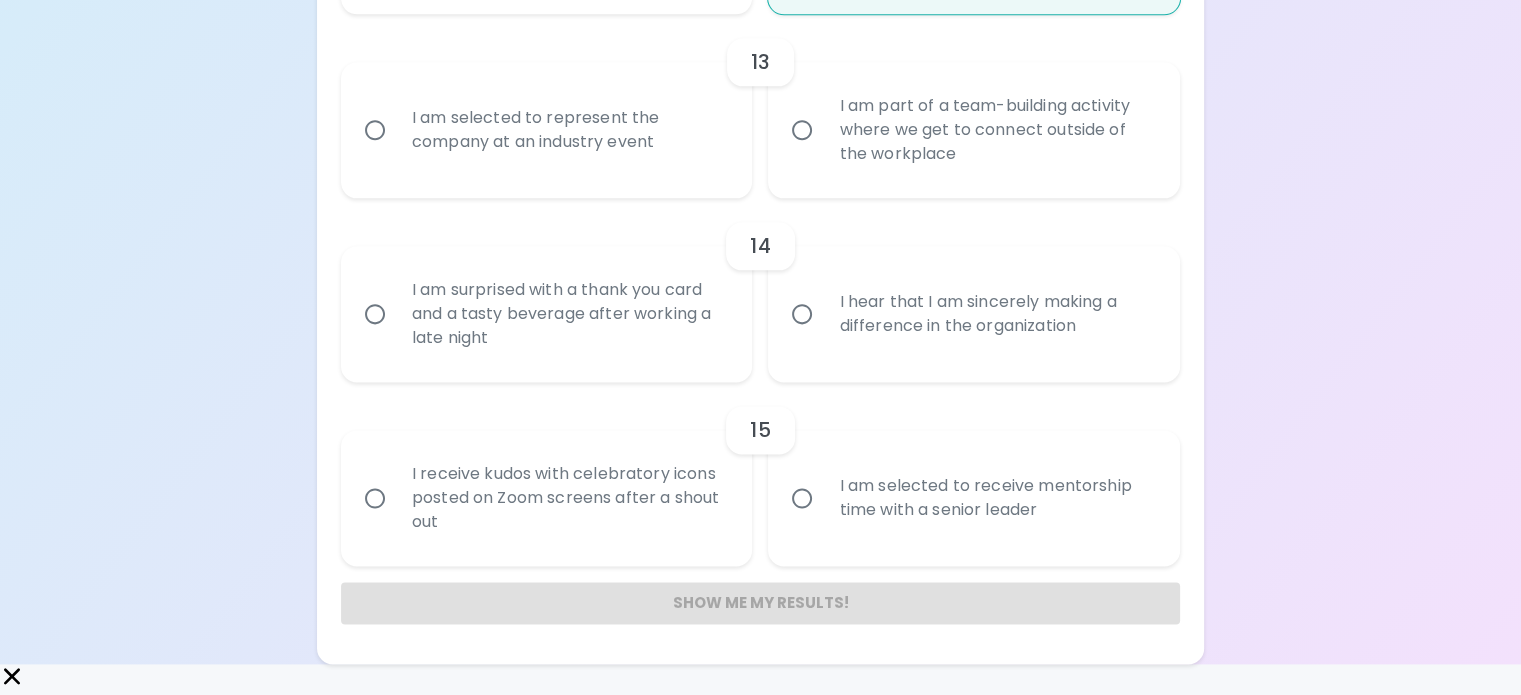 scroll, scrollTop: 2857, scrollLeft: 0, axis: vertical 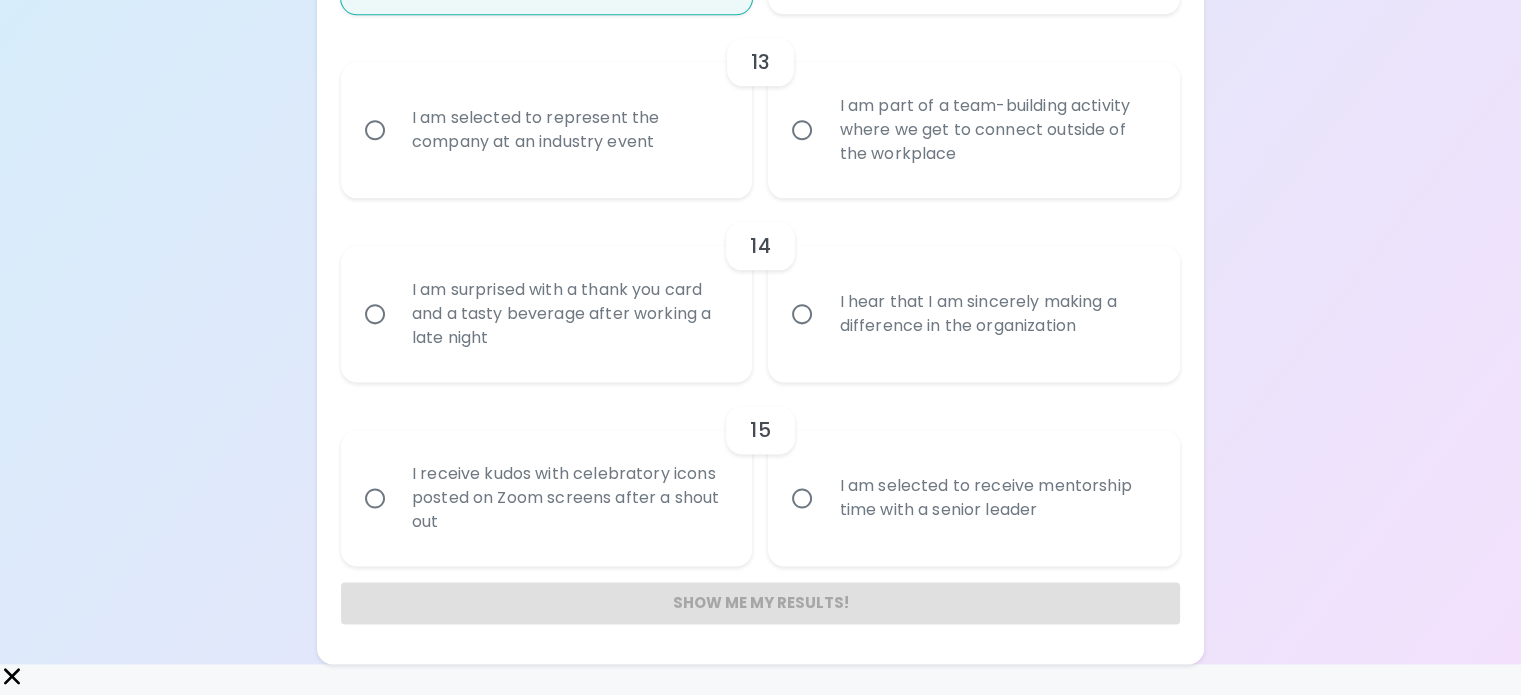 radio on "true" 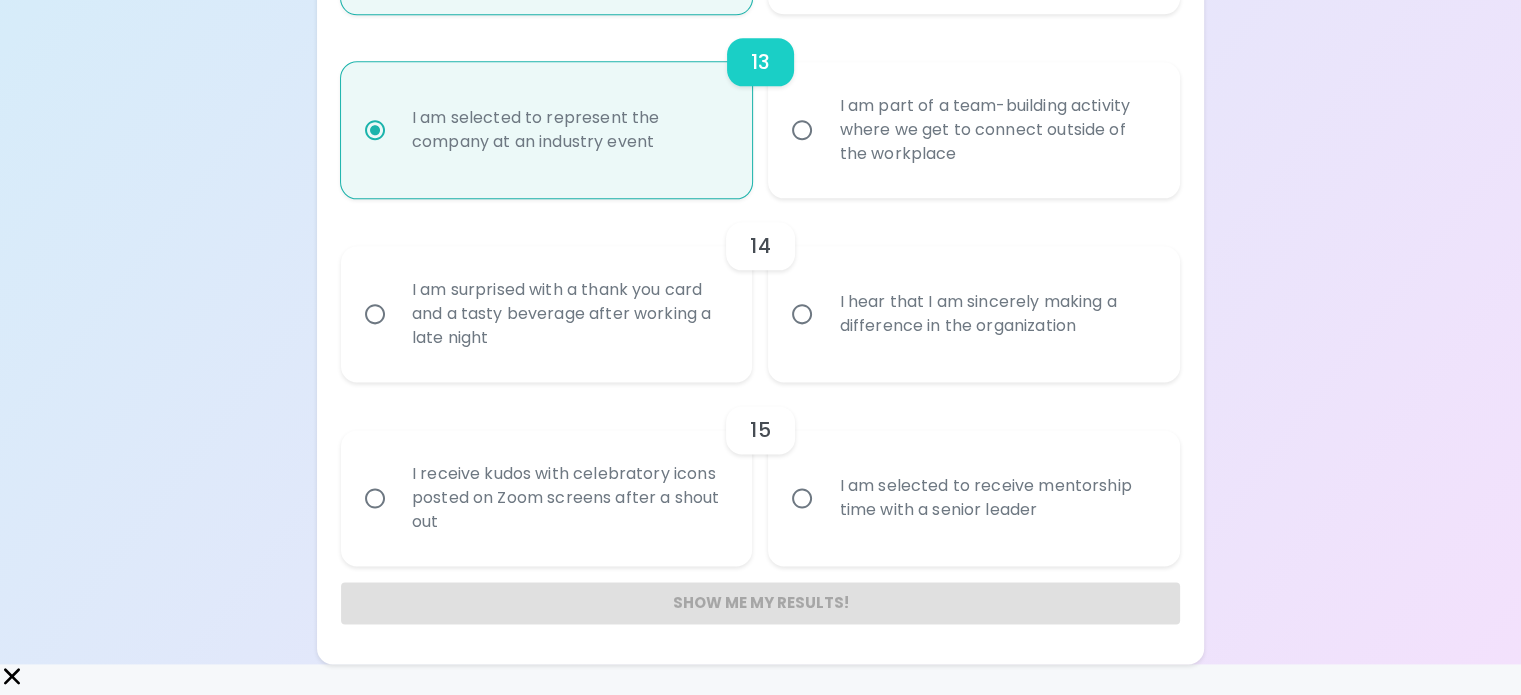 scroll, scrollTop: 3117, scrollLeft: 0, axis: vertical 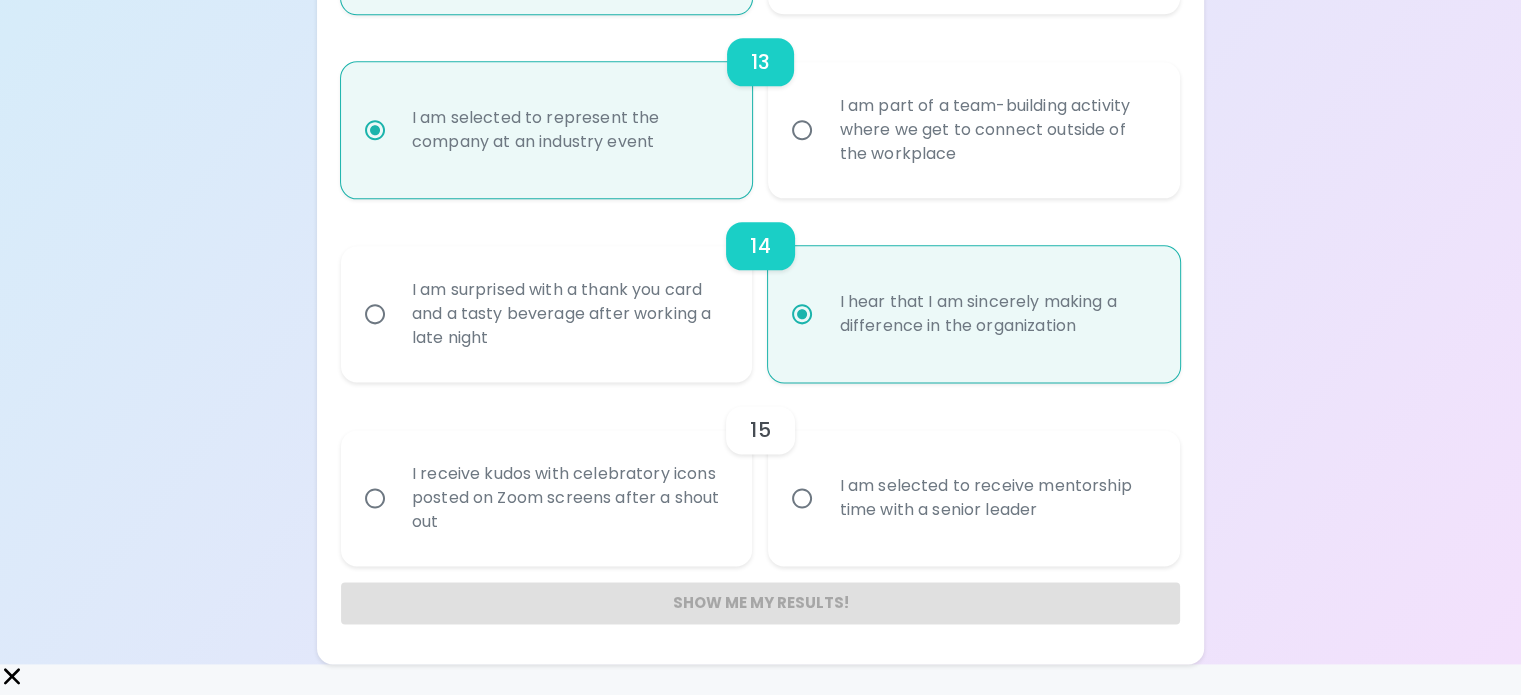 radio on "true" 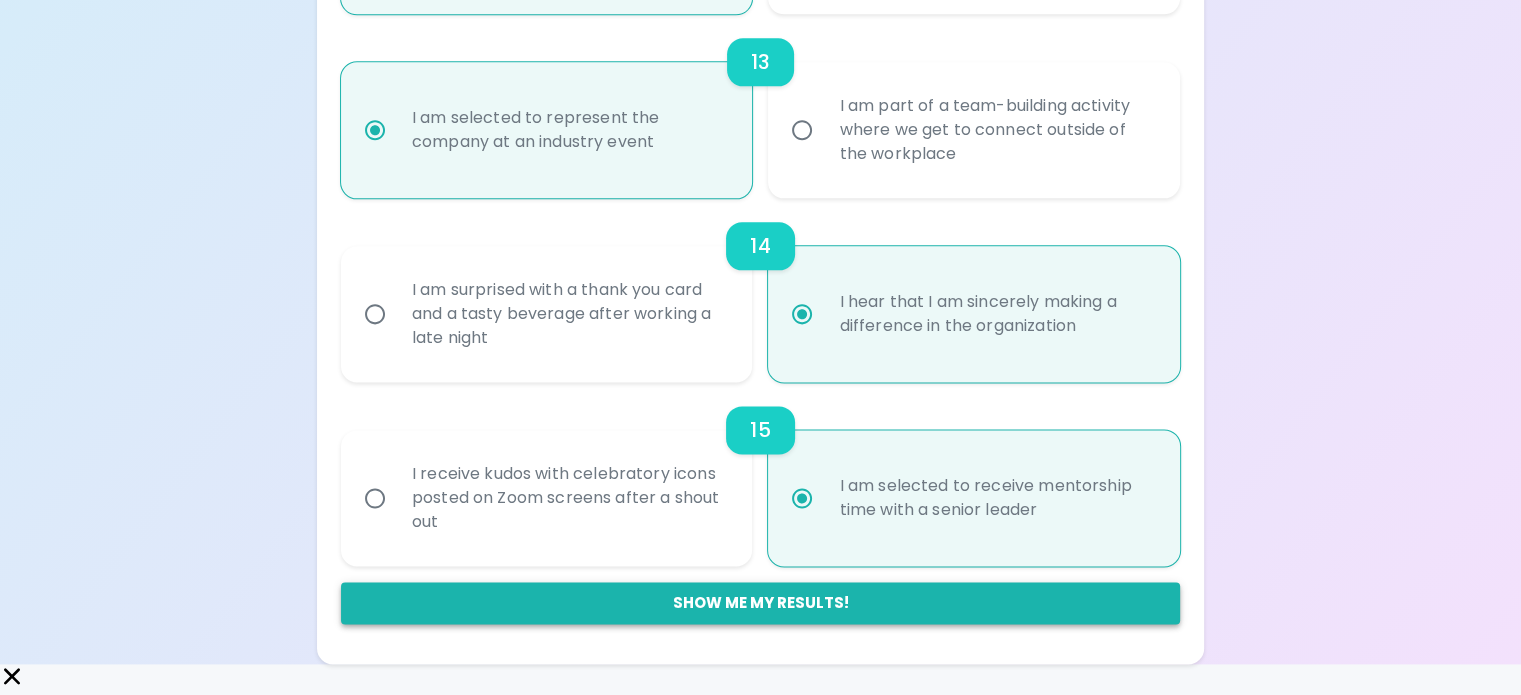 radio on "true" 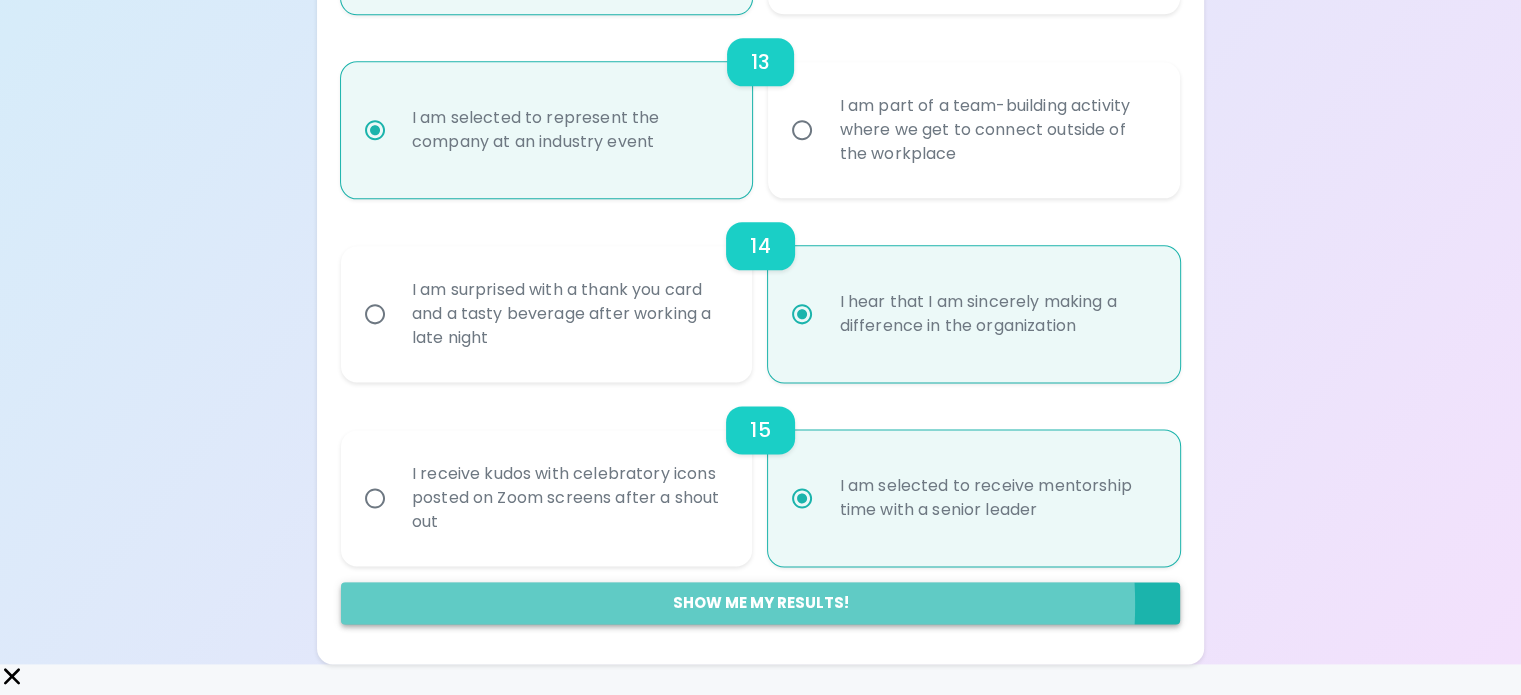 click on "Show me my results!" at bounding box center [760, 603] 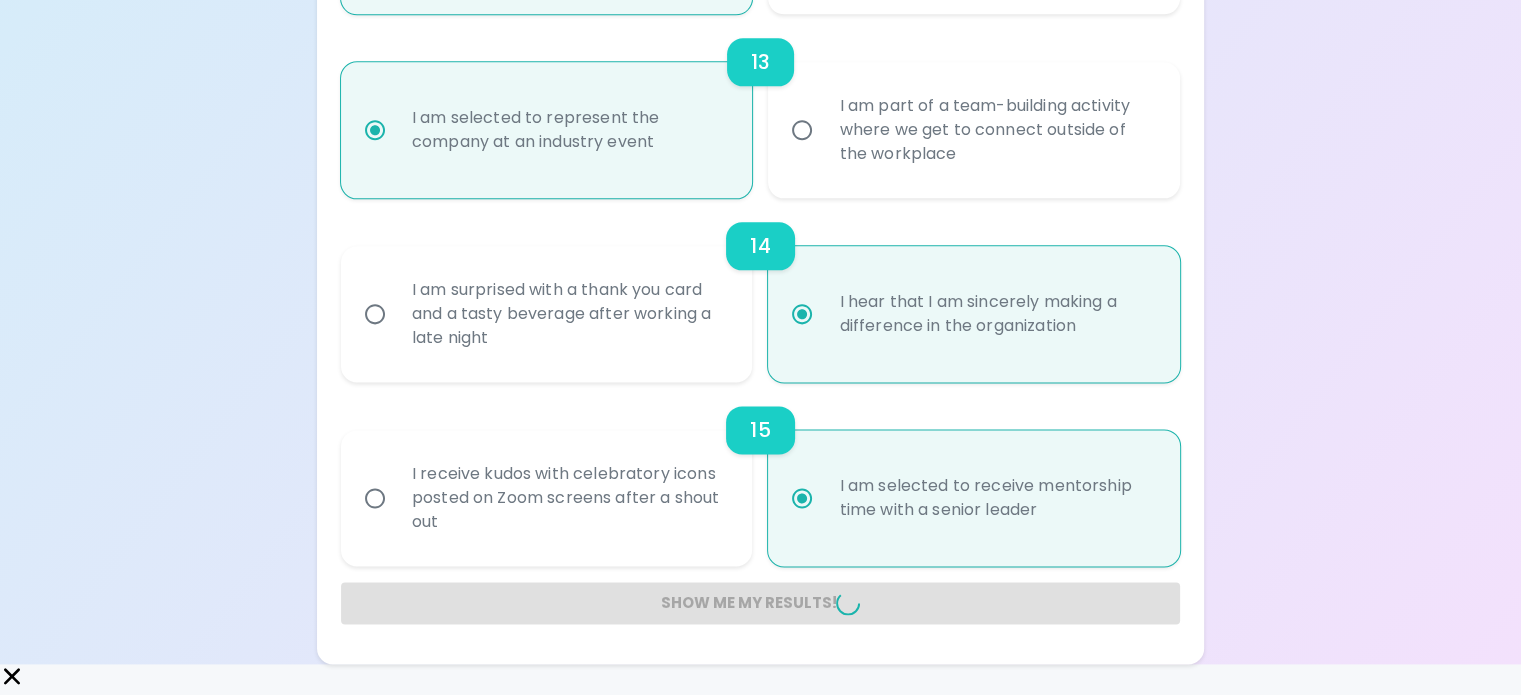 radio on "false" 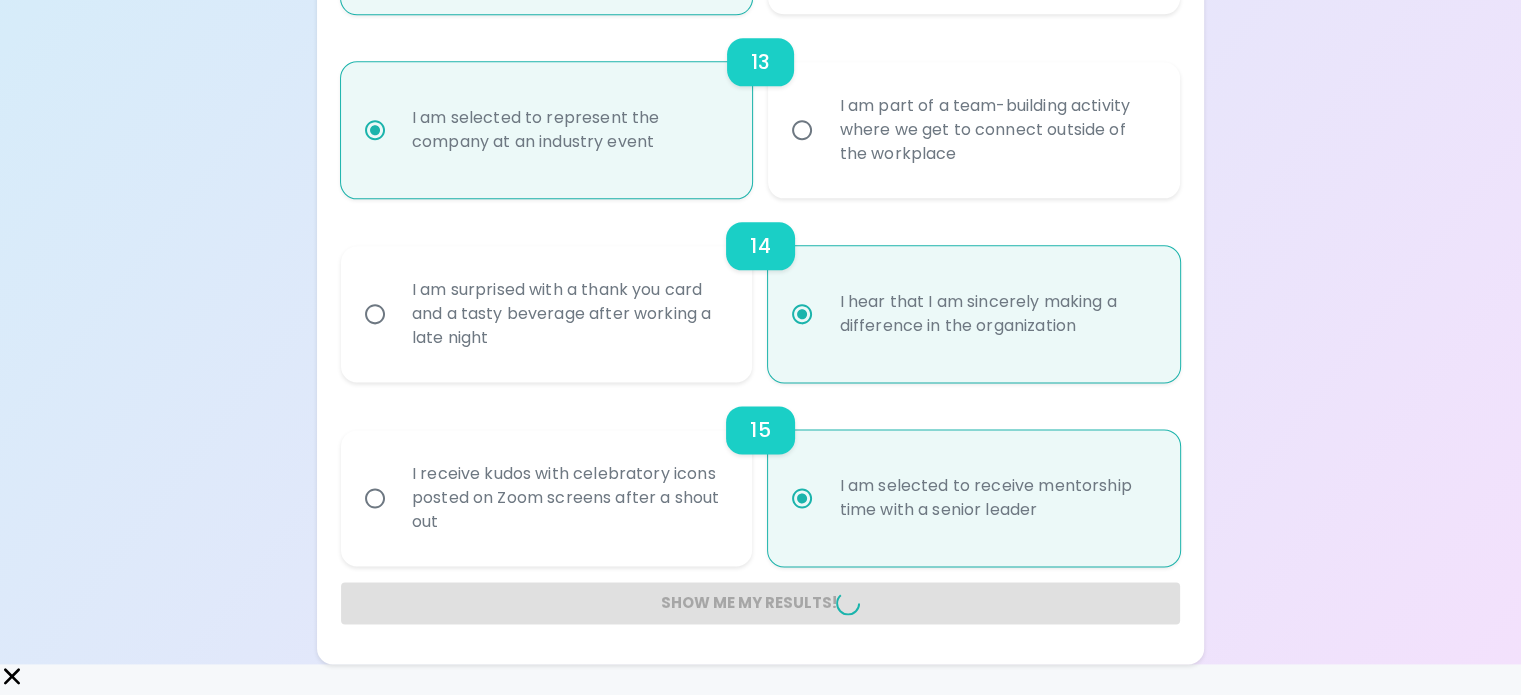 radio on "false" 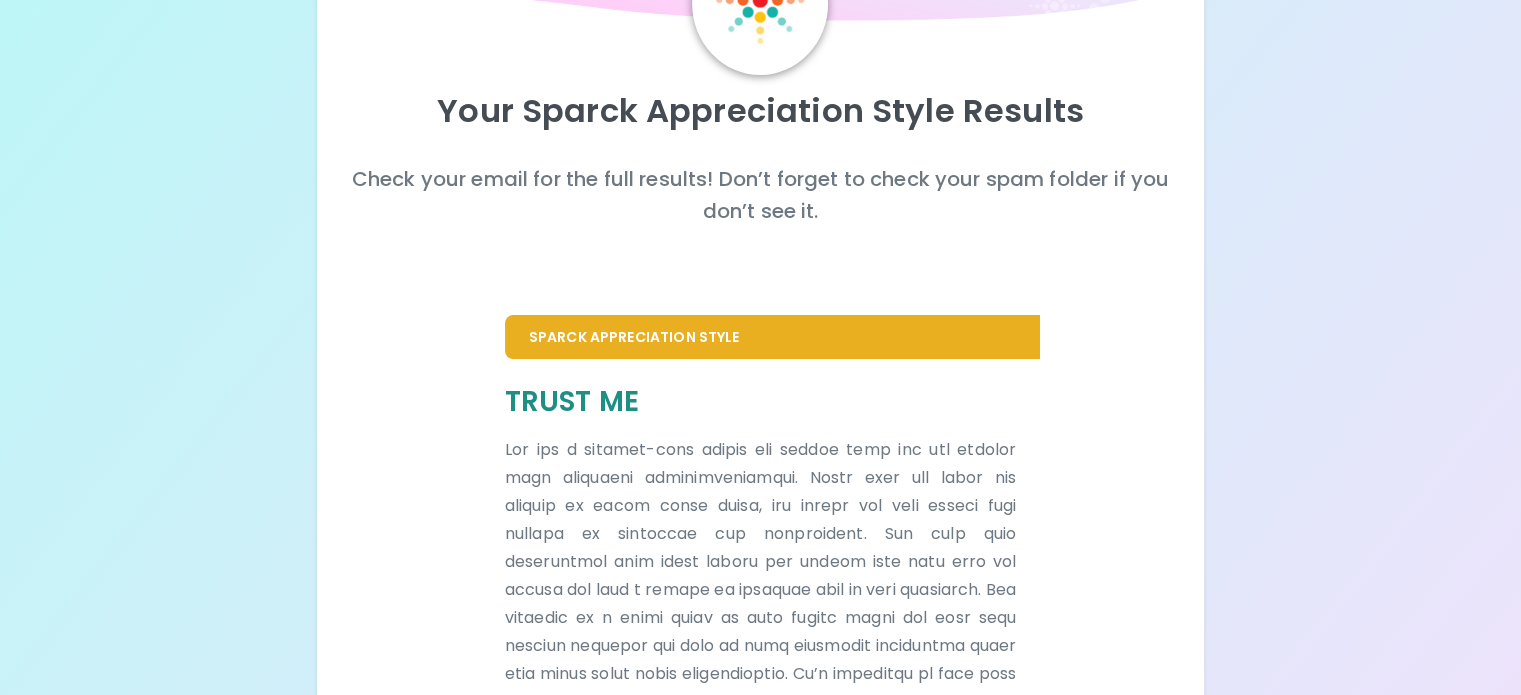 scroll, scrollTop: 400, scrollLeft: 0, axis: vertical 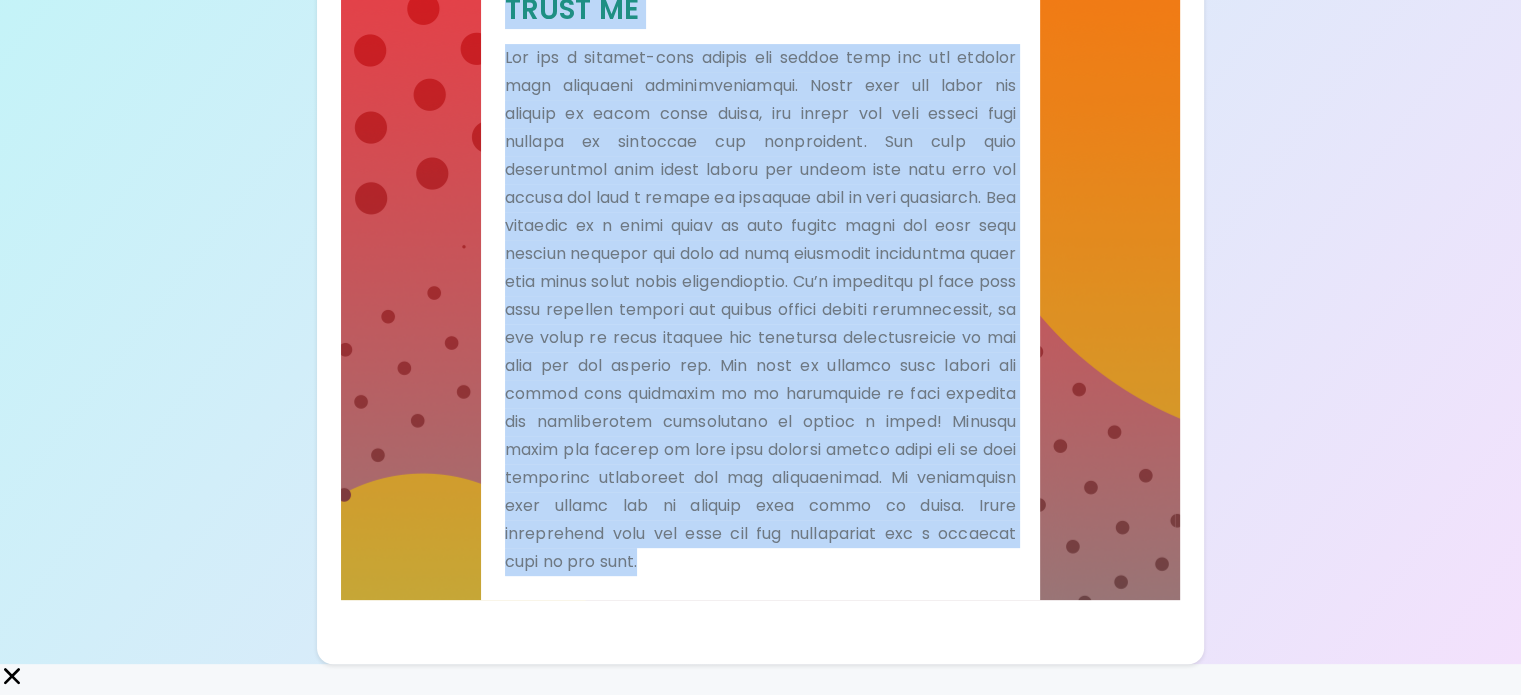 drag, startPoint x: 593, startPoint y: 190, endPoint x: 772, endPoint y: 612, distance: 458.39392 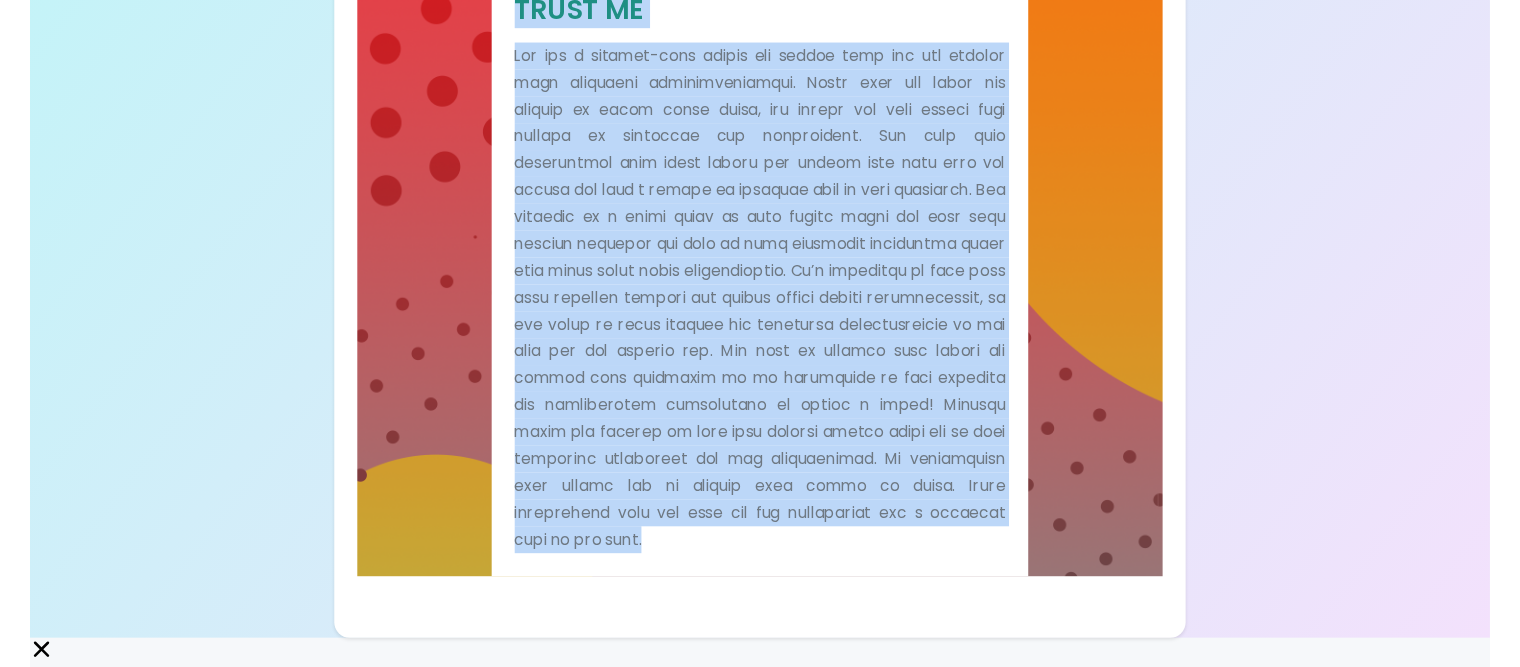 scroll, scrollTop: 536, scrollLeft: 0, axis: vertical 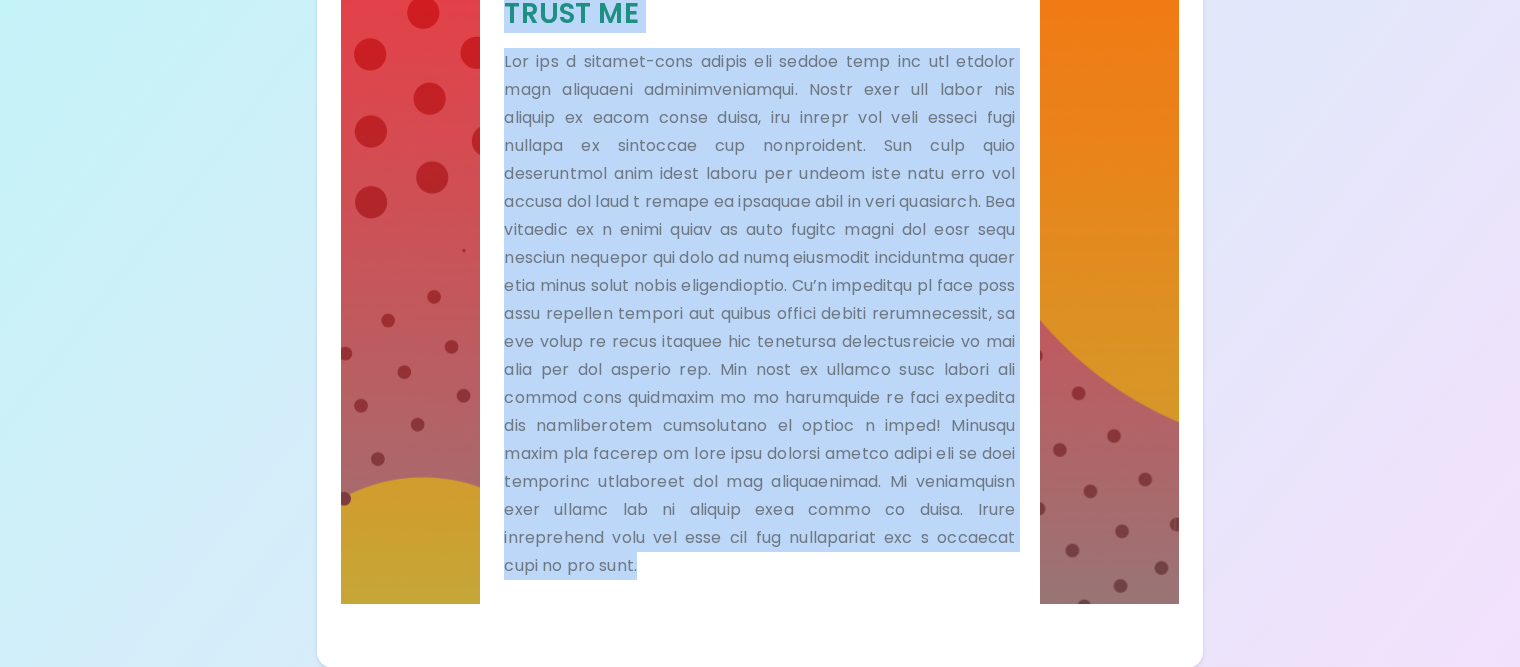 click on "Your Sparck Appreciation Style Results Check your email for the full results! Don’t forget to check your spam folder if you don’t see it. Sparck Appreciation Style Trust Me" at bounding box center [760, 66] 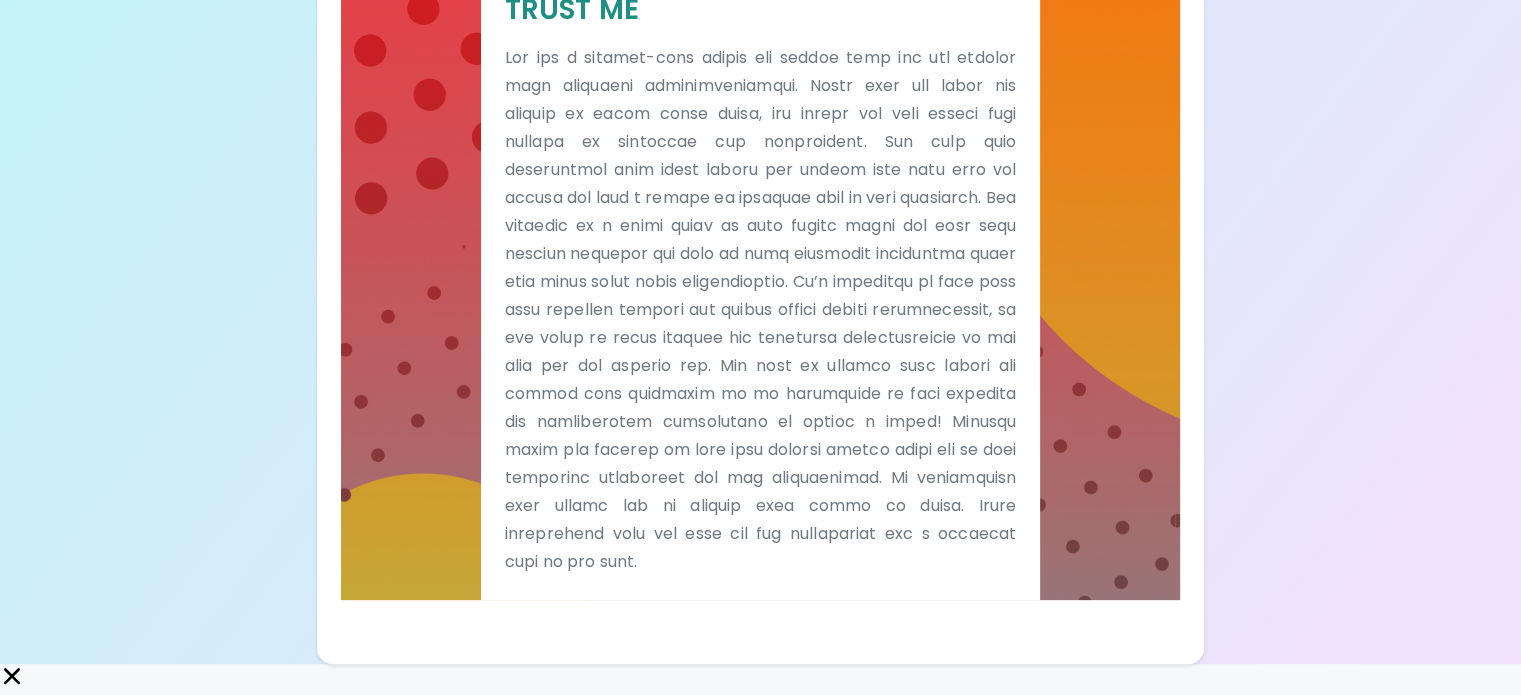 scroll, scrollTop: 628, scrollLeft: 0, axis: vertical 